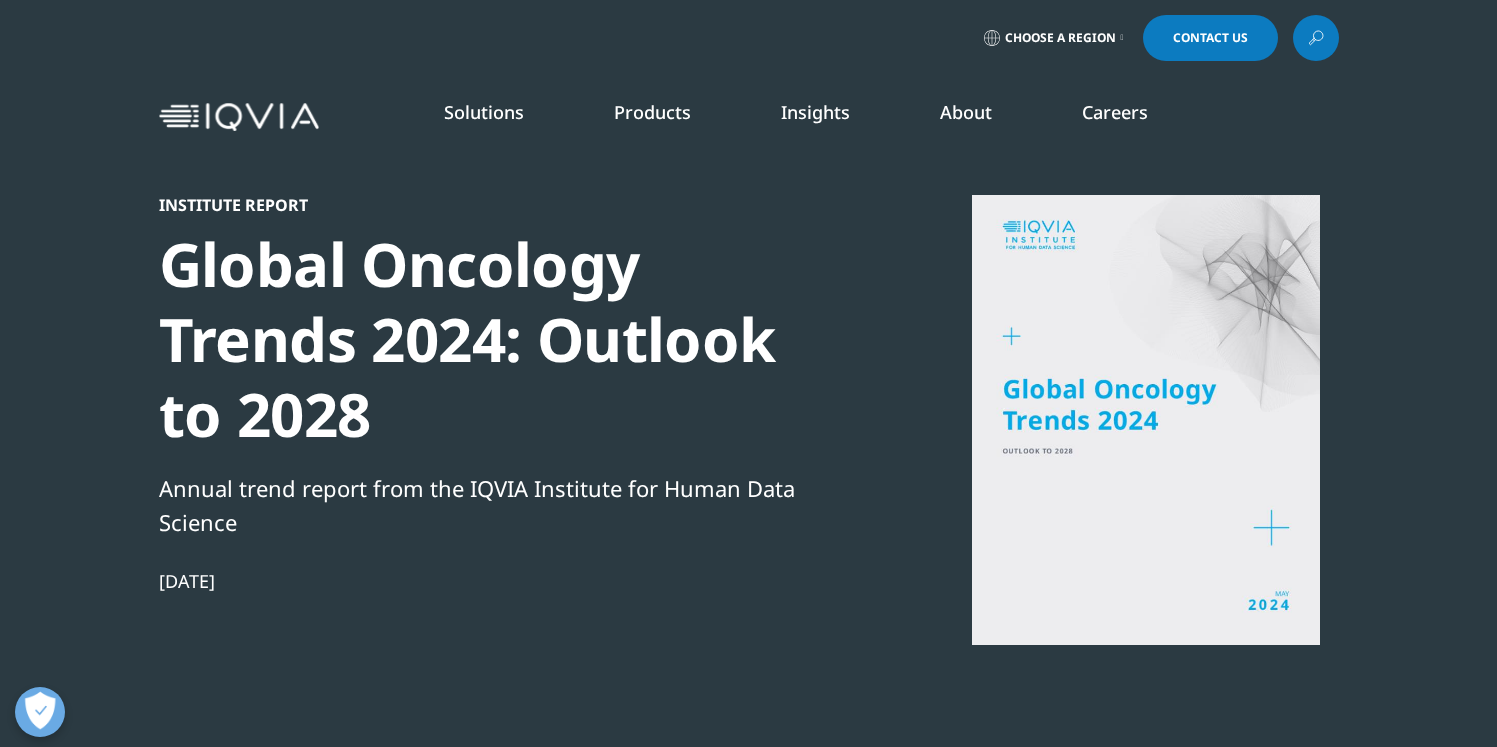 scroll, scrollTop: 0, scrollLeft: 0, axis: both 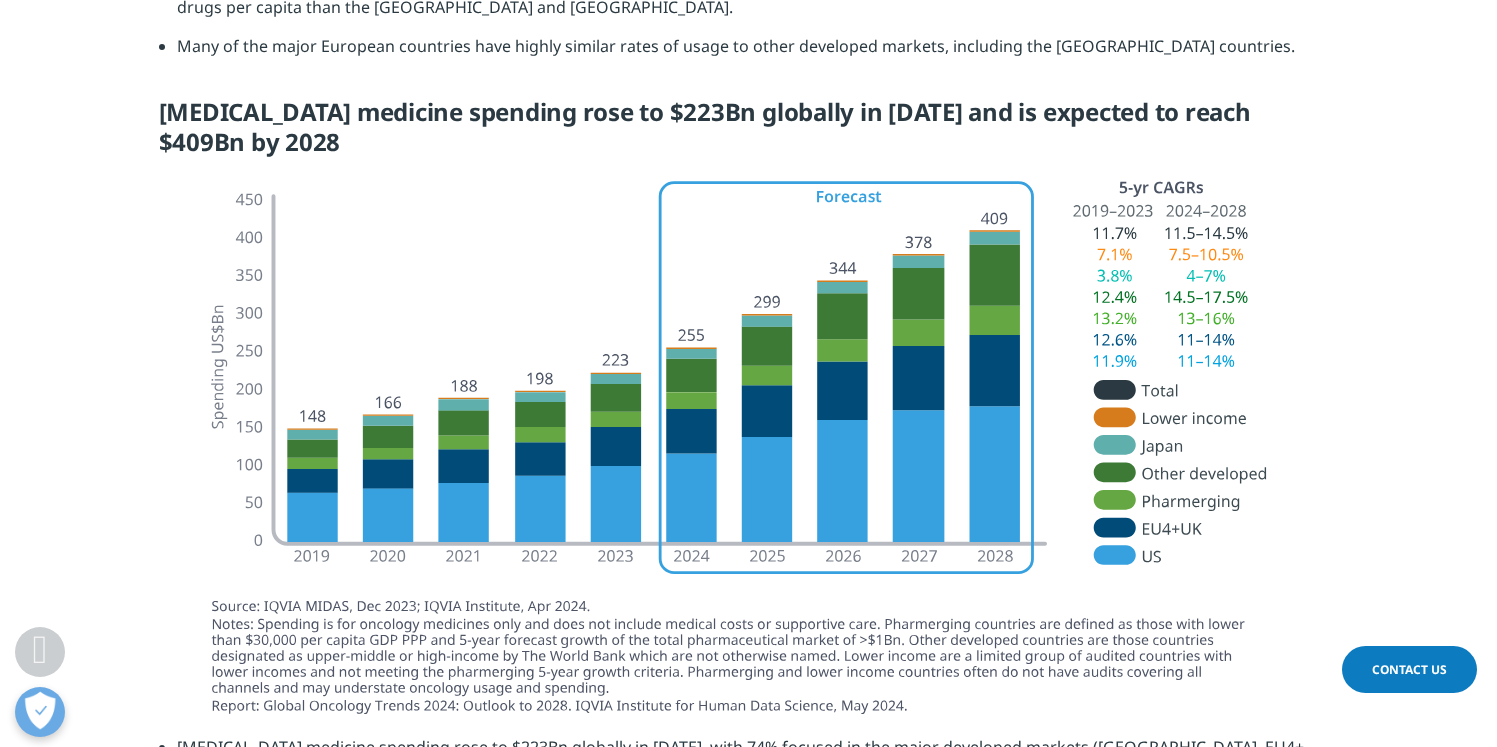 click at bounding box center (749, 451) 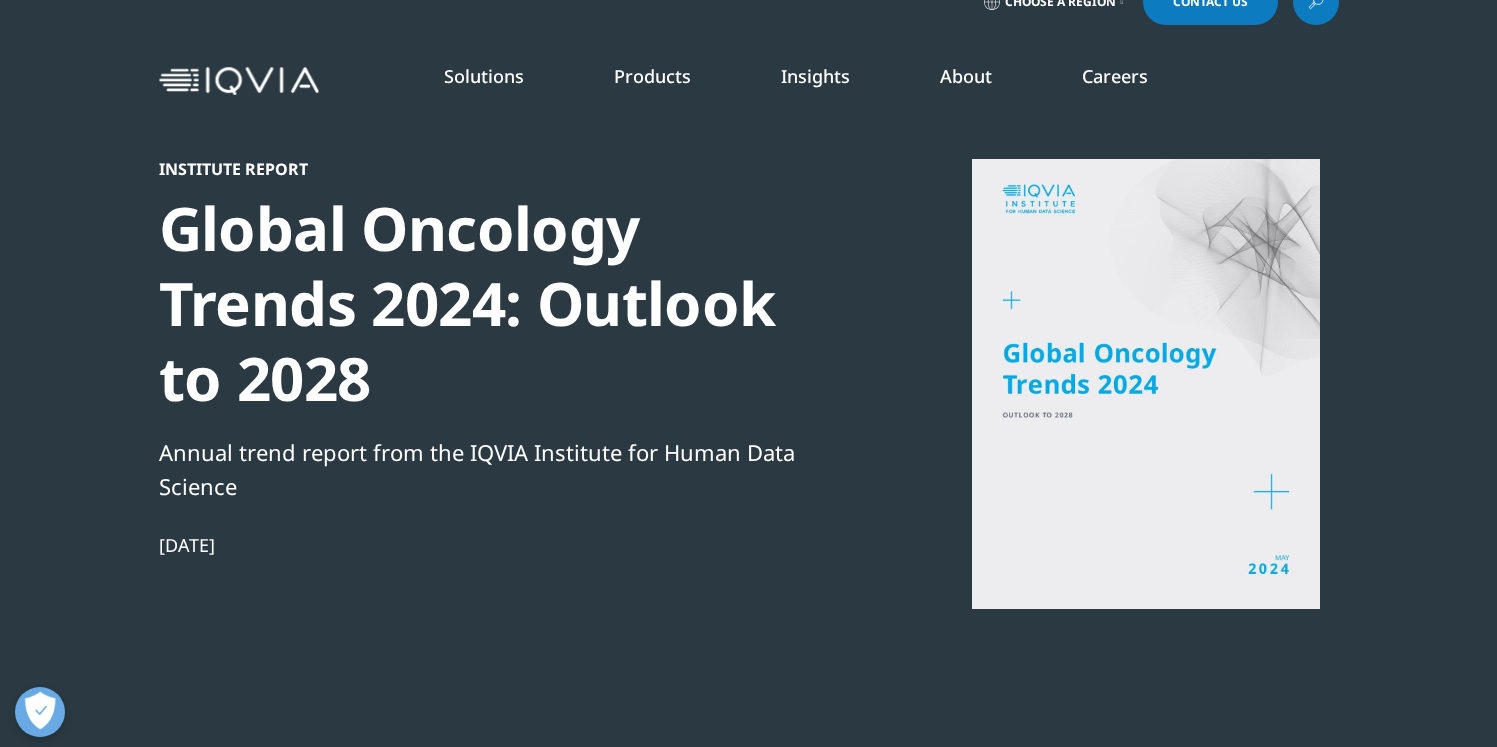 scroll, scrollTop: 0, scrollLeft: 0, axis: both 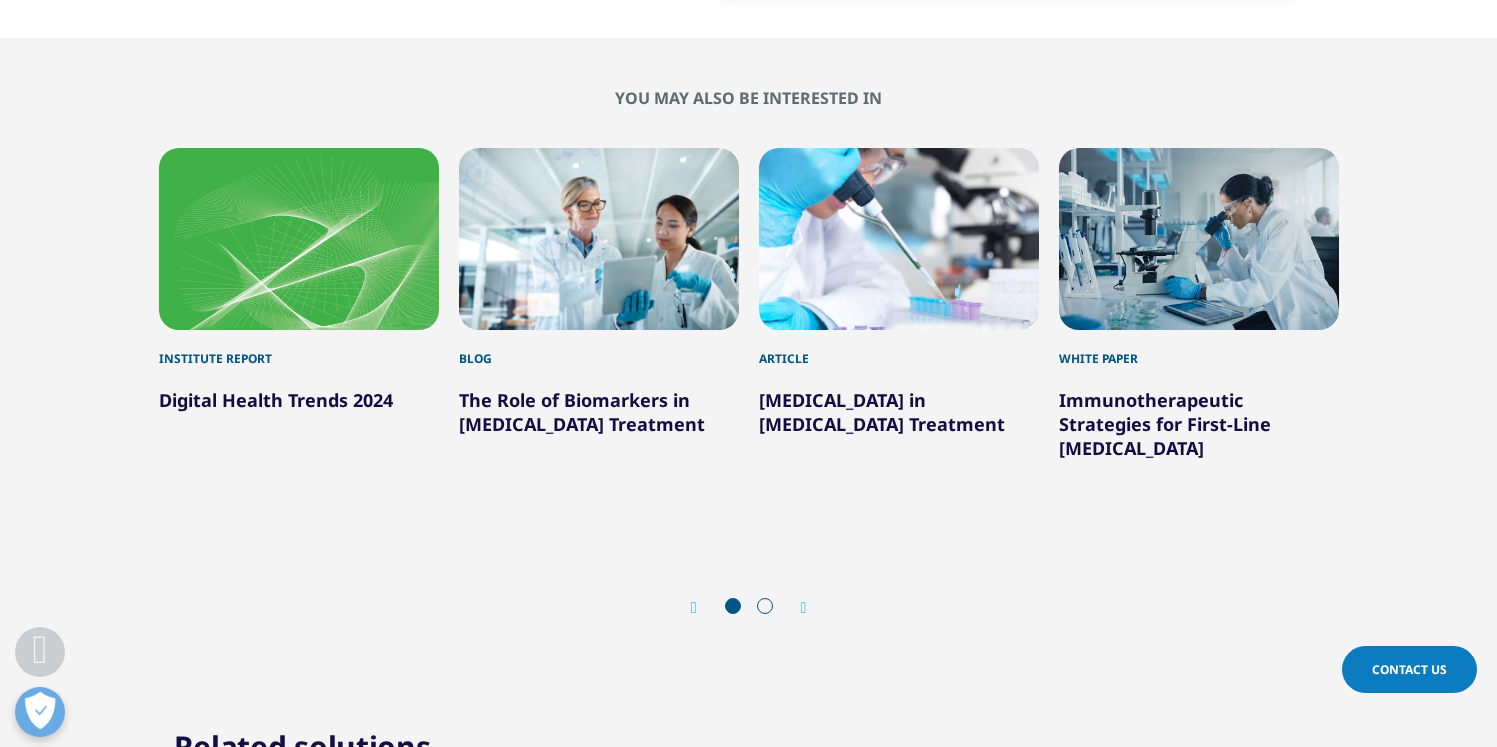 click at bounding box center [765, 606] 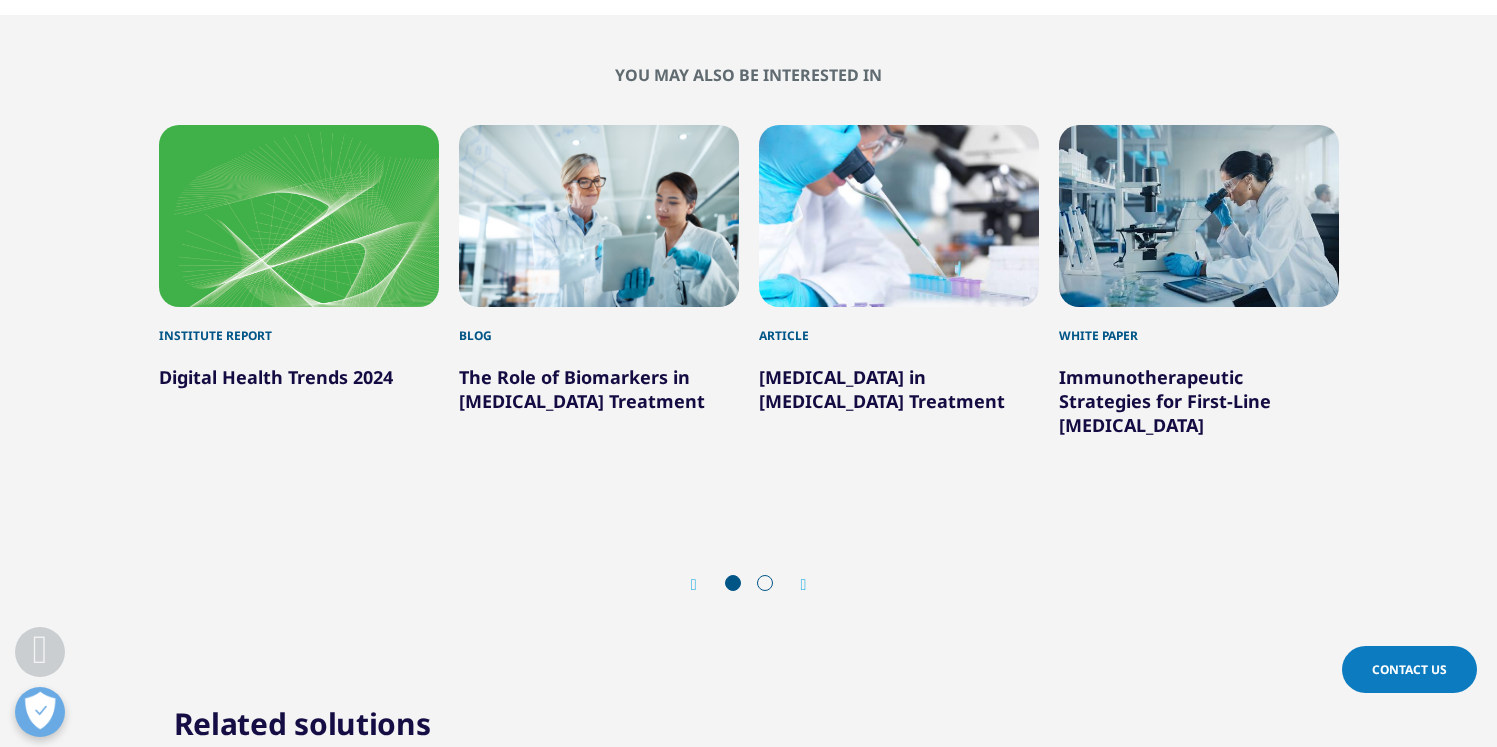 scroll, scrollTop: 7612, scrollLeft: 0, axis: vertical 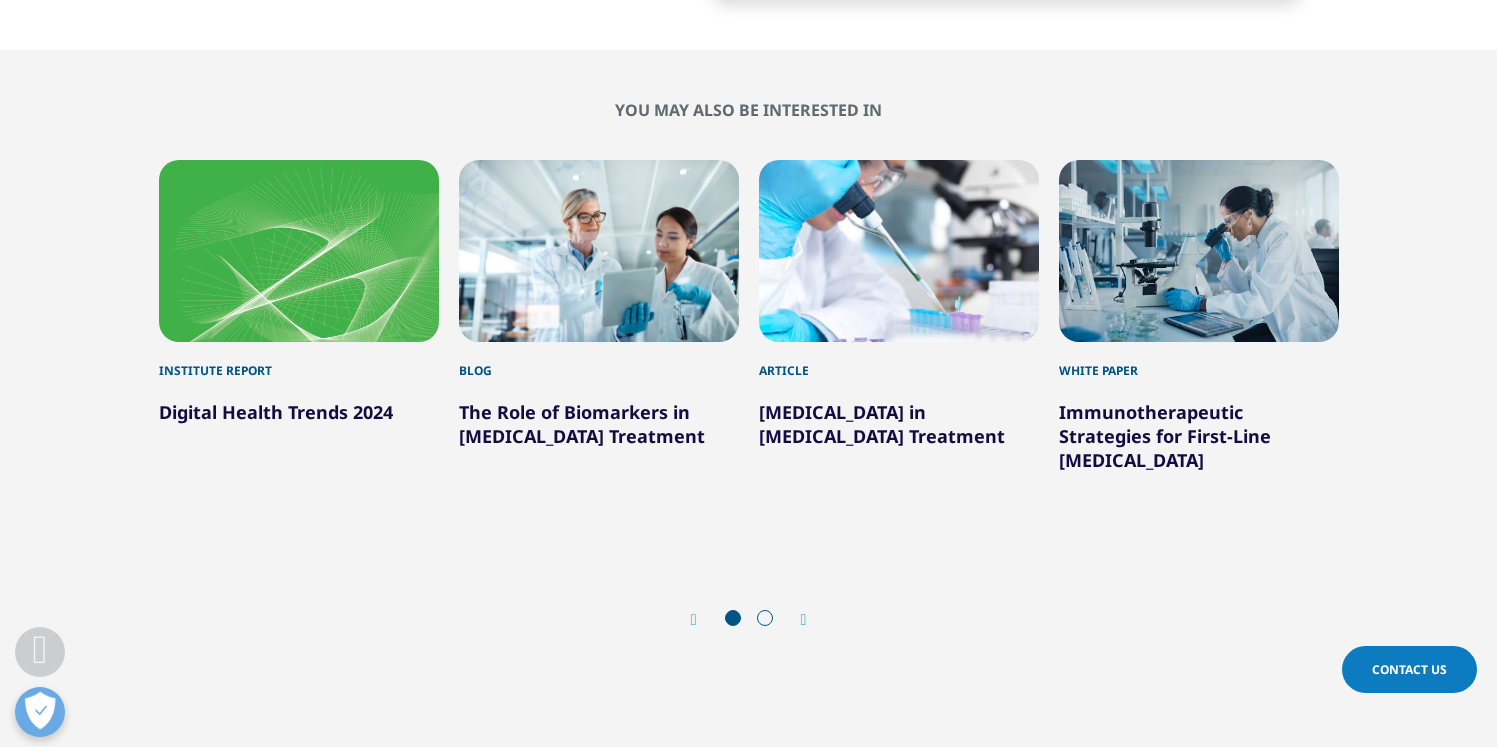 click at bounding box center (804, 620) 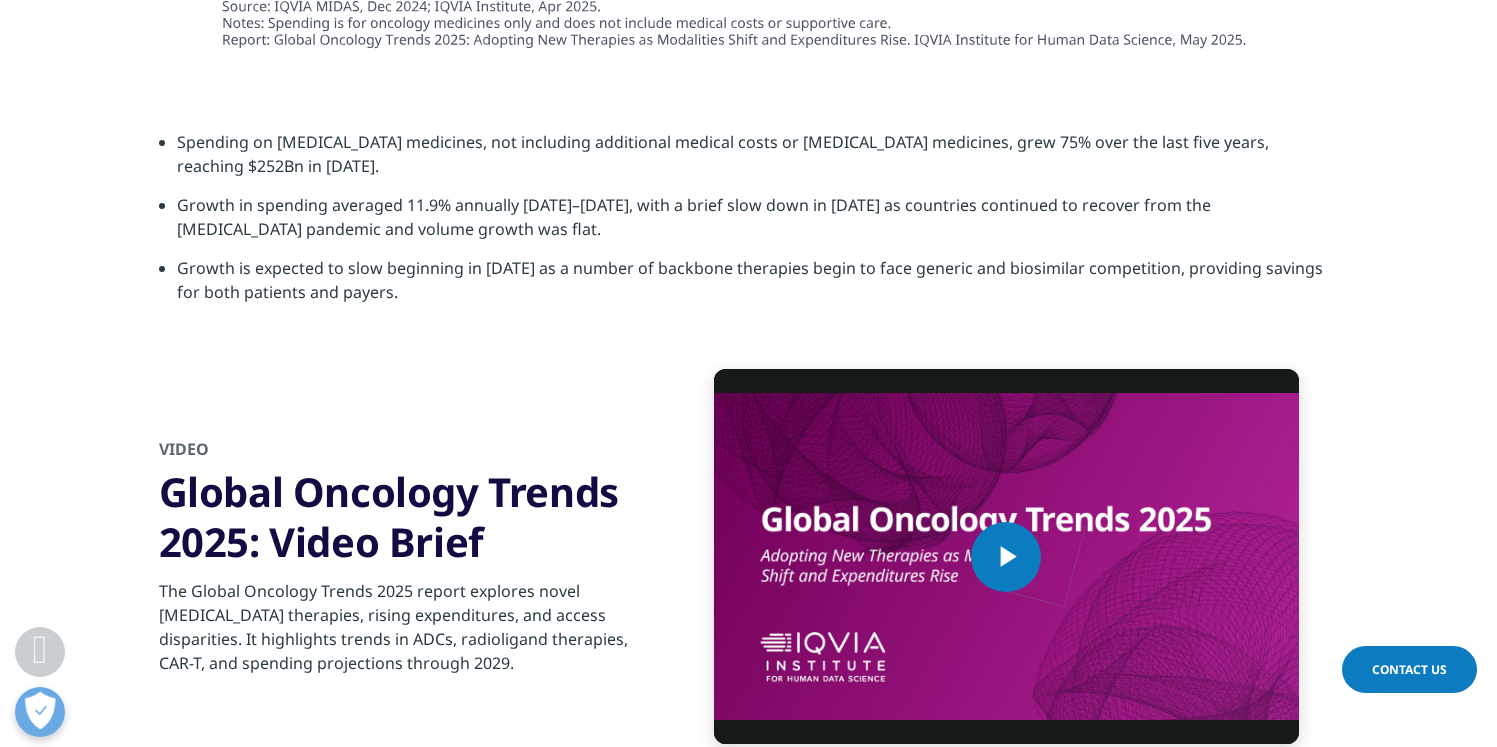 scroll, scrollTop: 6950, scrollLeft: 0, axis: vertical 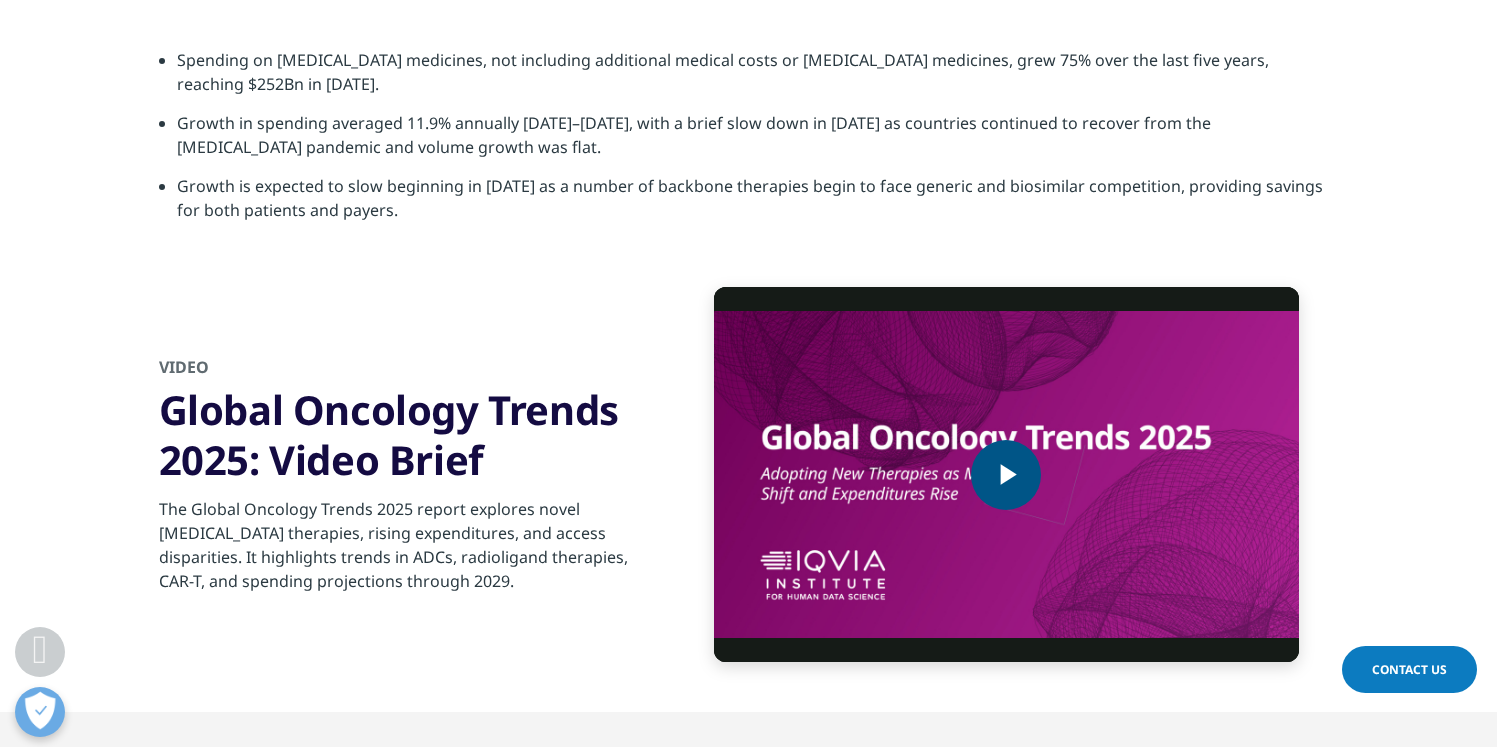 click at bounding box center [1006, 475] 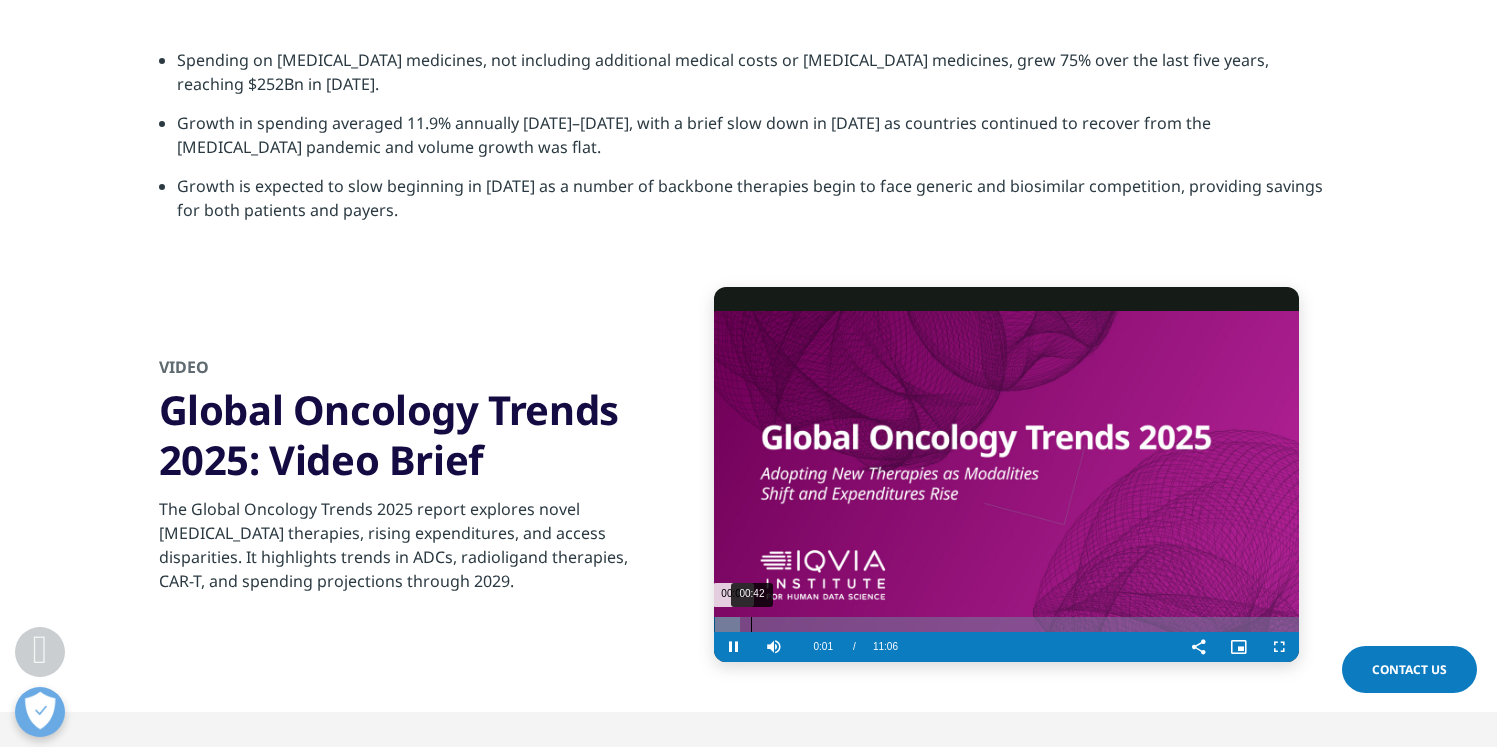 click on "00:42" at bounding box center (751, 624) 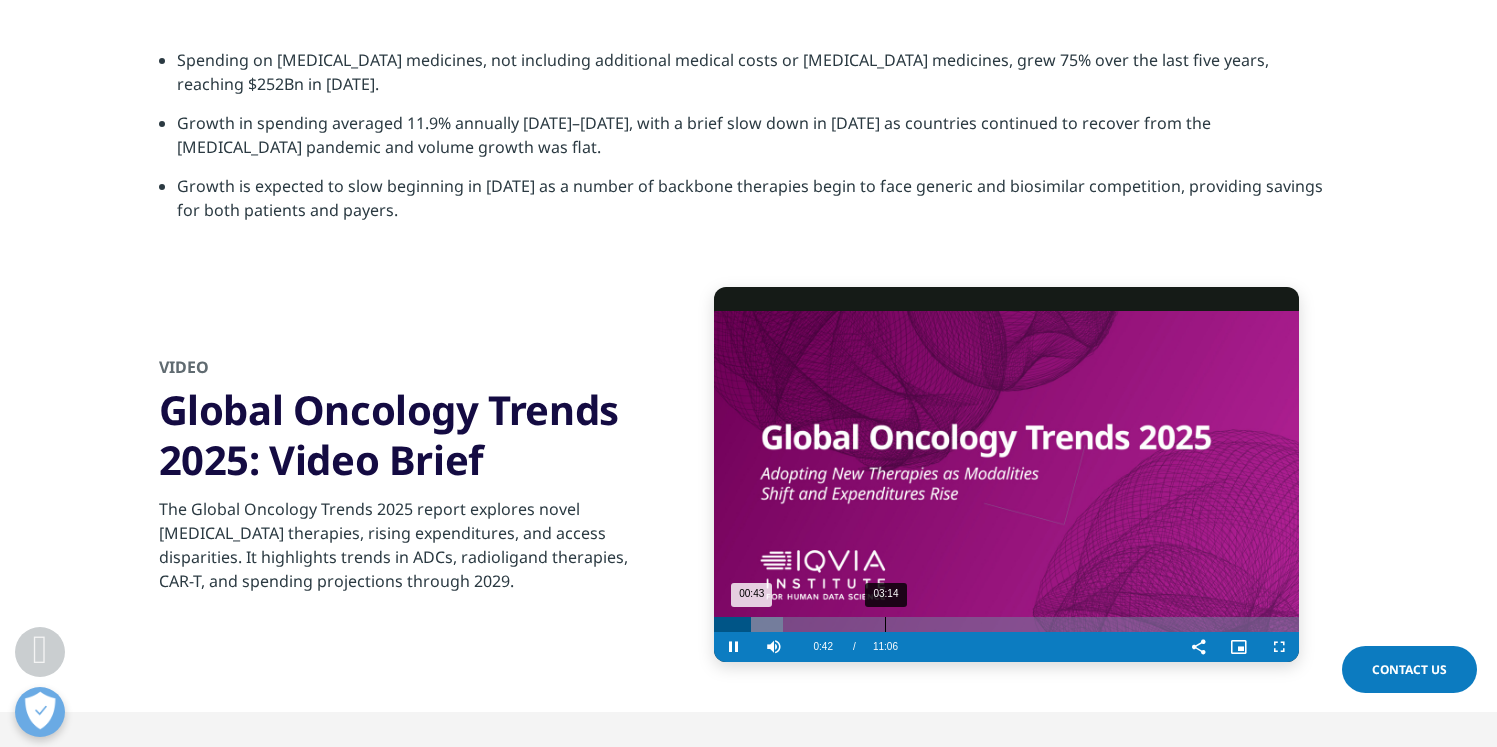click on "03:14" at bounding box center [885, 624] 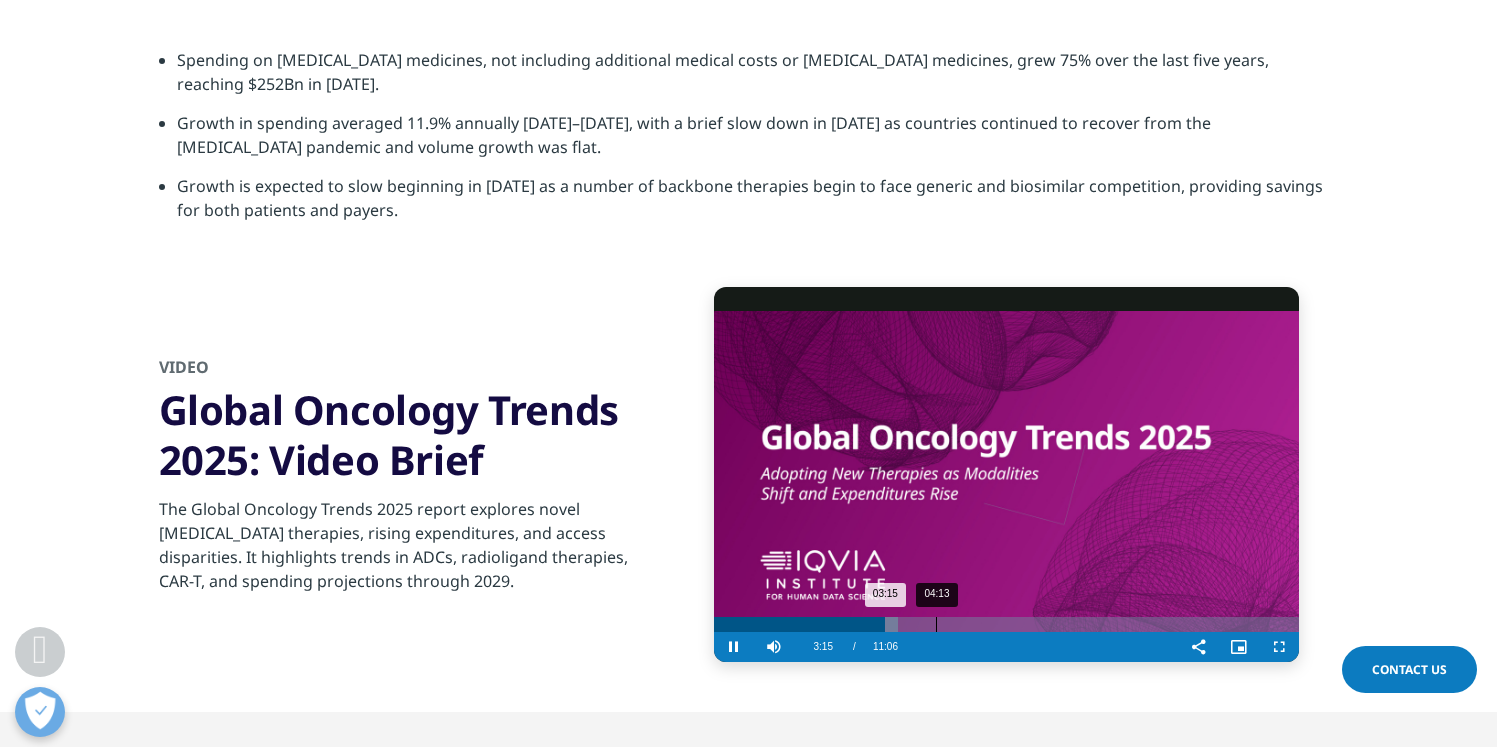 click on "04:13" at bounding box center [936, 624] 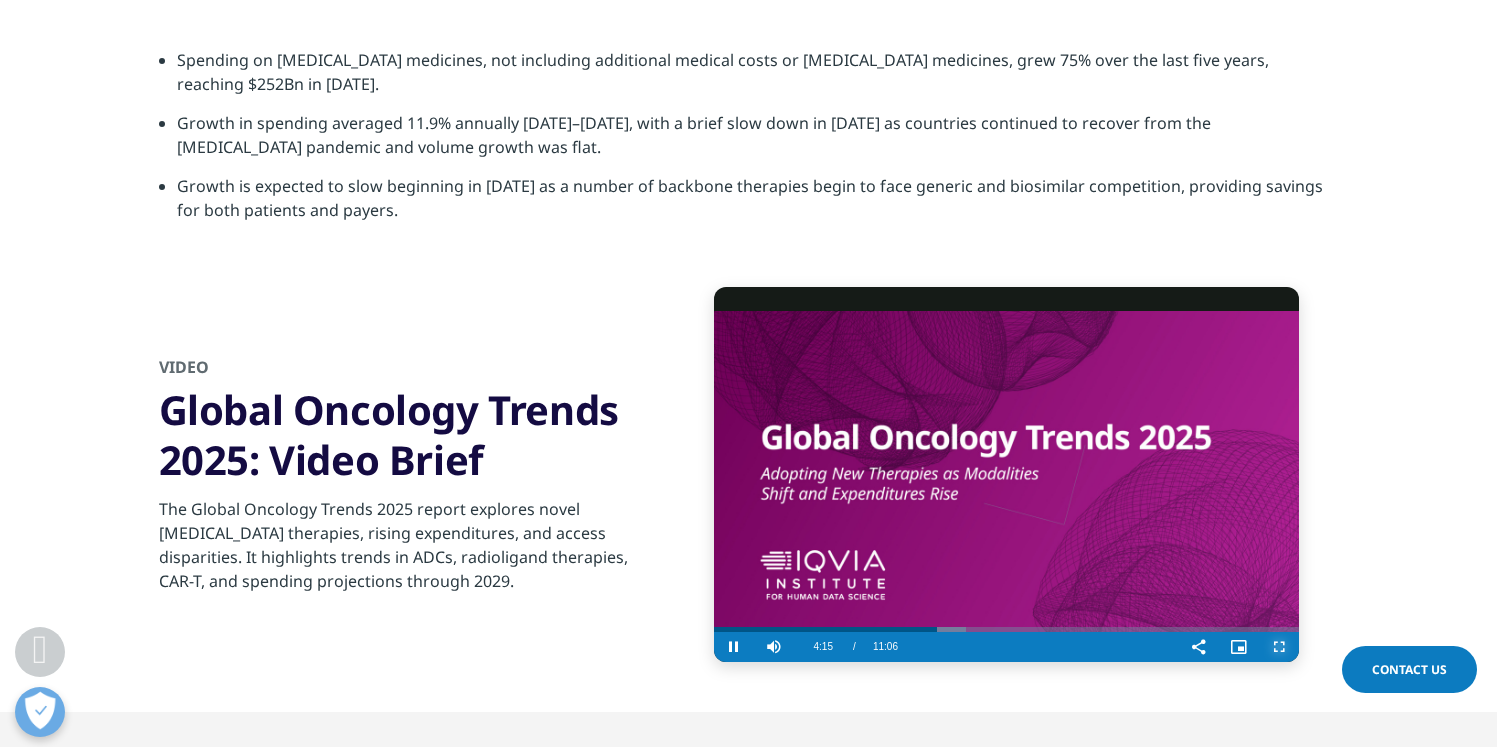 click at bounding box center (1279, 647) 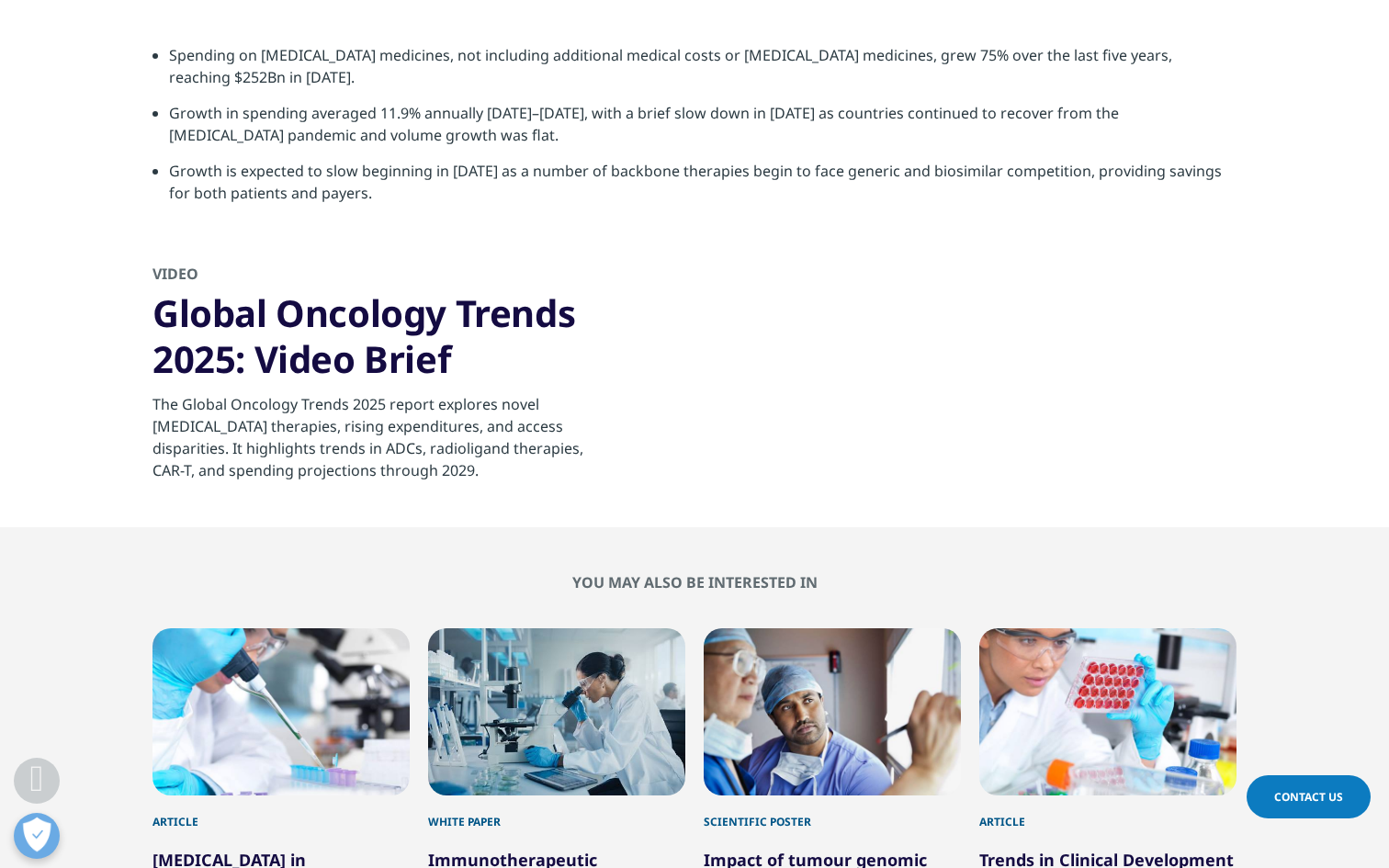 type 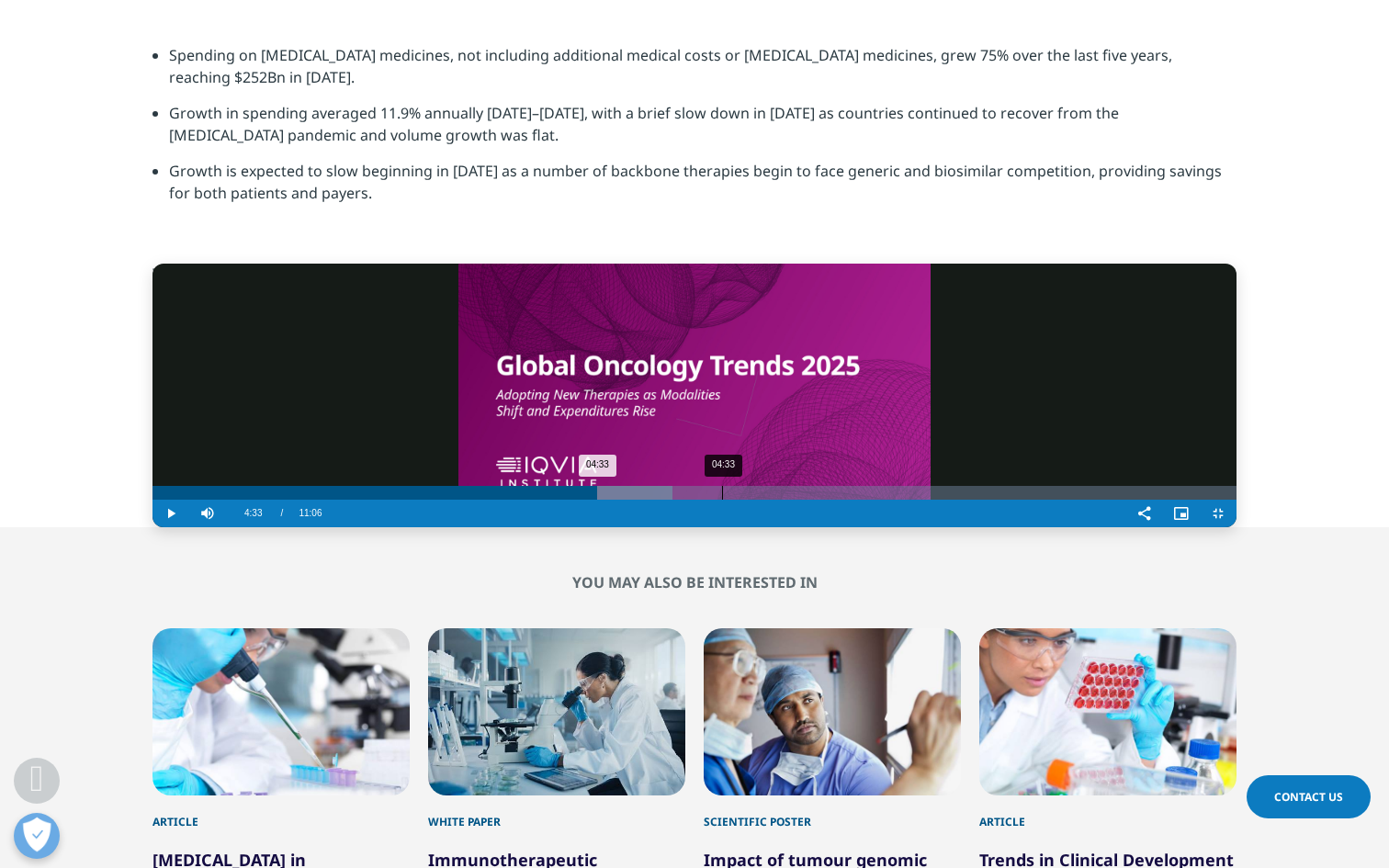 click on "04:33" at bounding box center [722, 492] 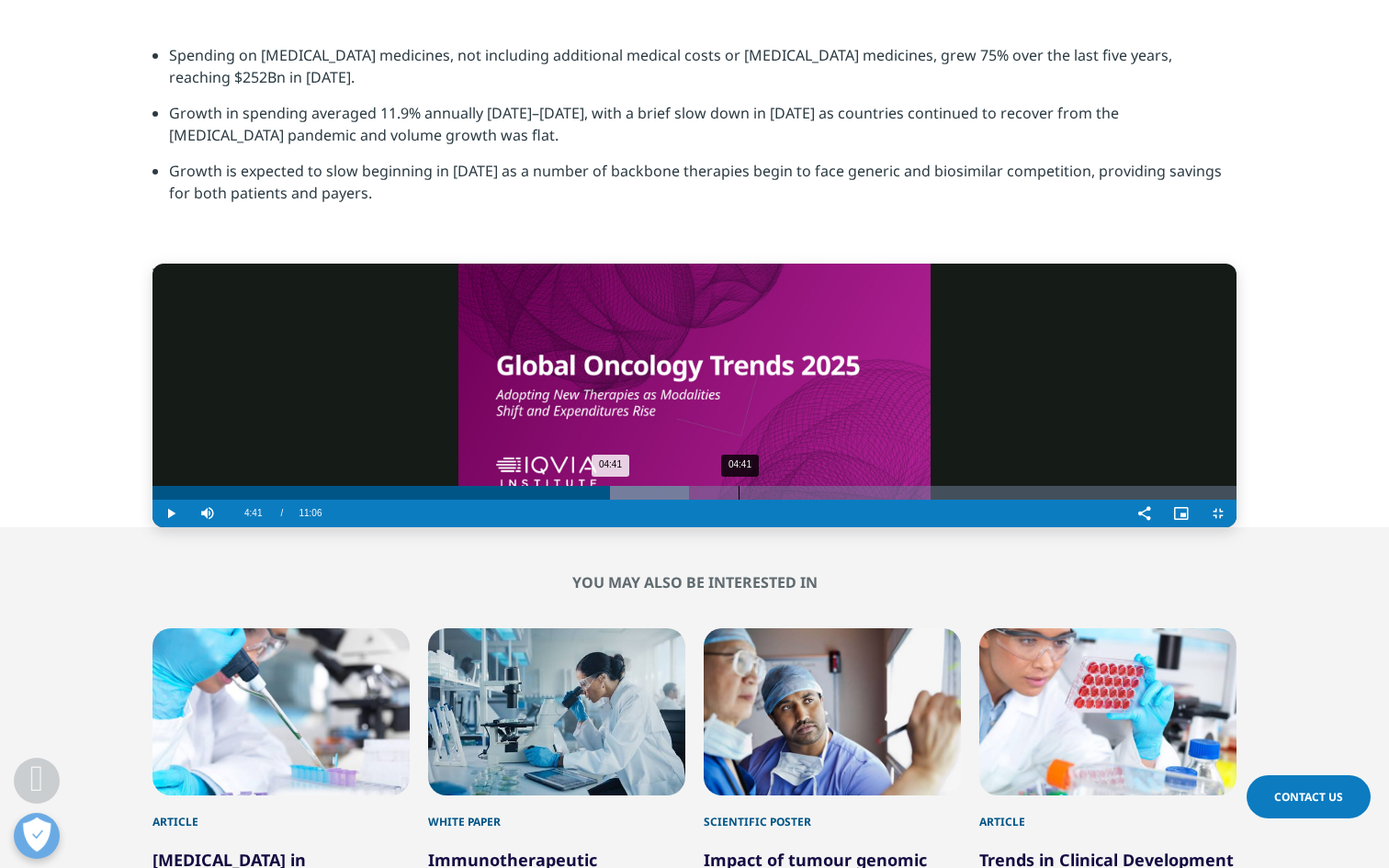 click on "04:41" at bounding box center (739, 492) 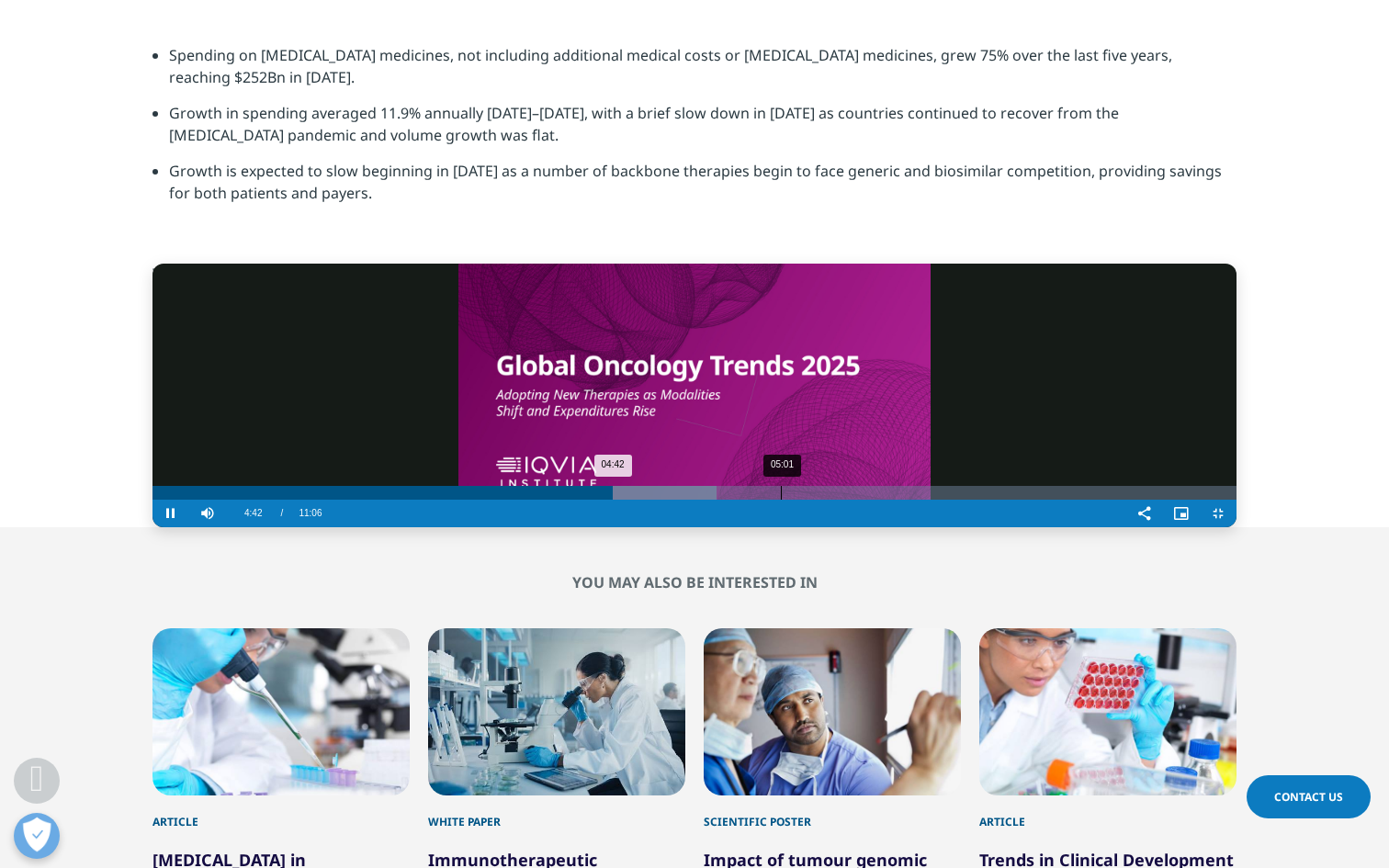 click on "05:01" at bounding box center (781, 492) 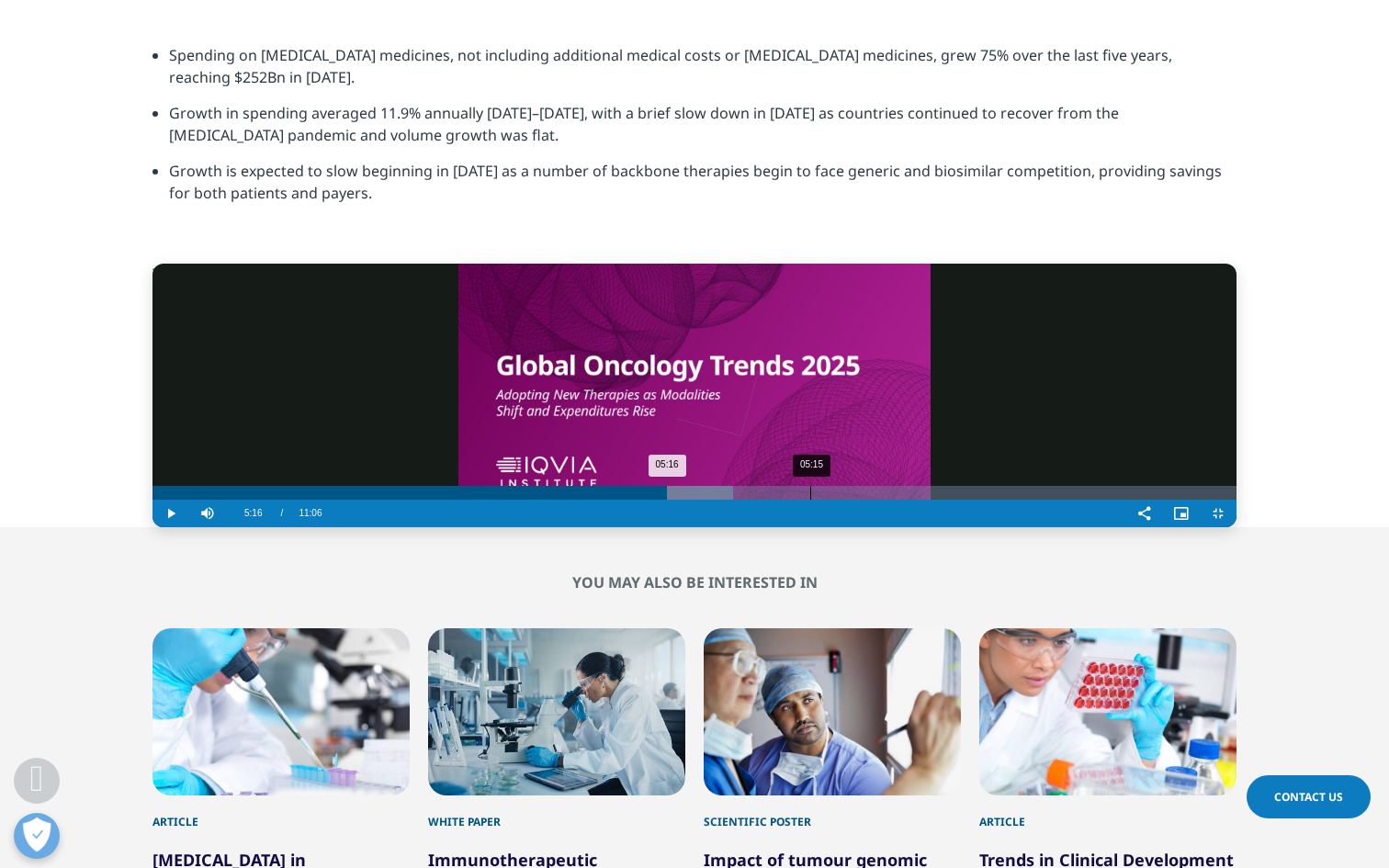click at bounding box center (677, 492) 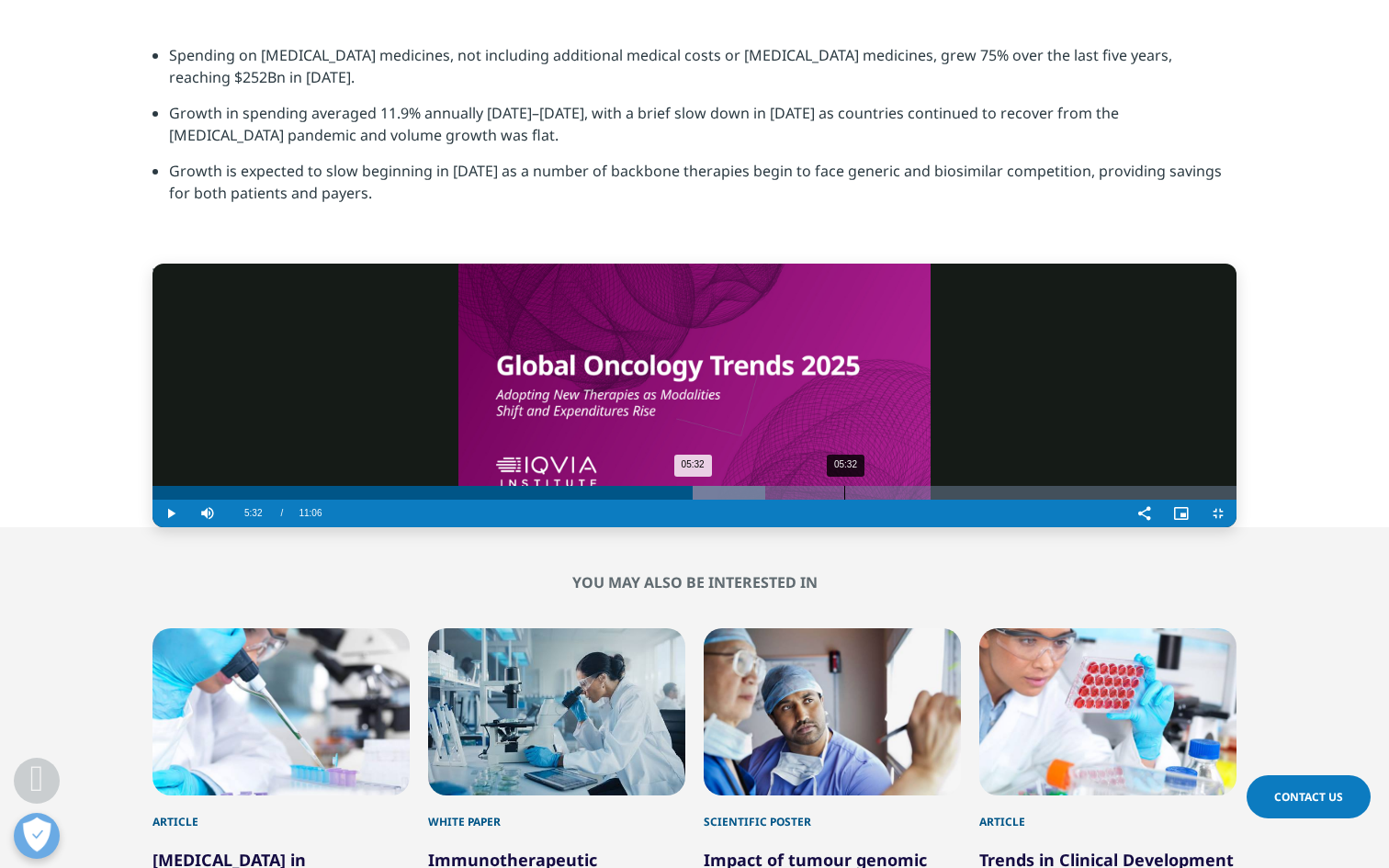 click on "05:32" at bounding box center [844, 492] 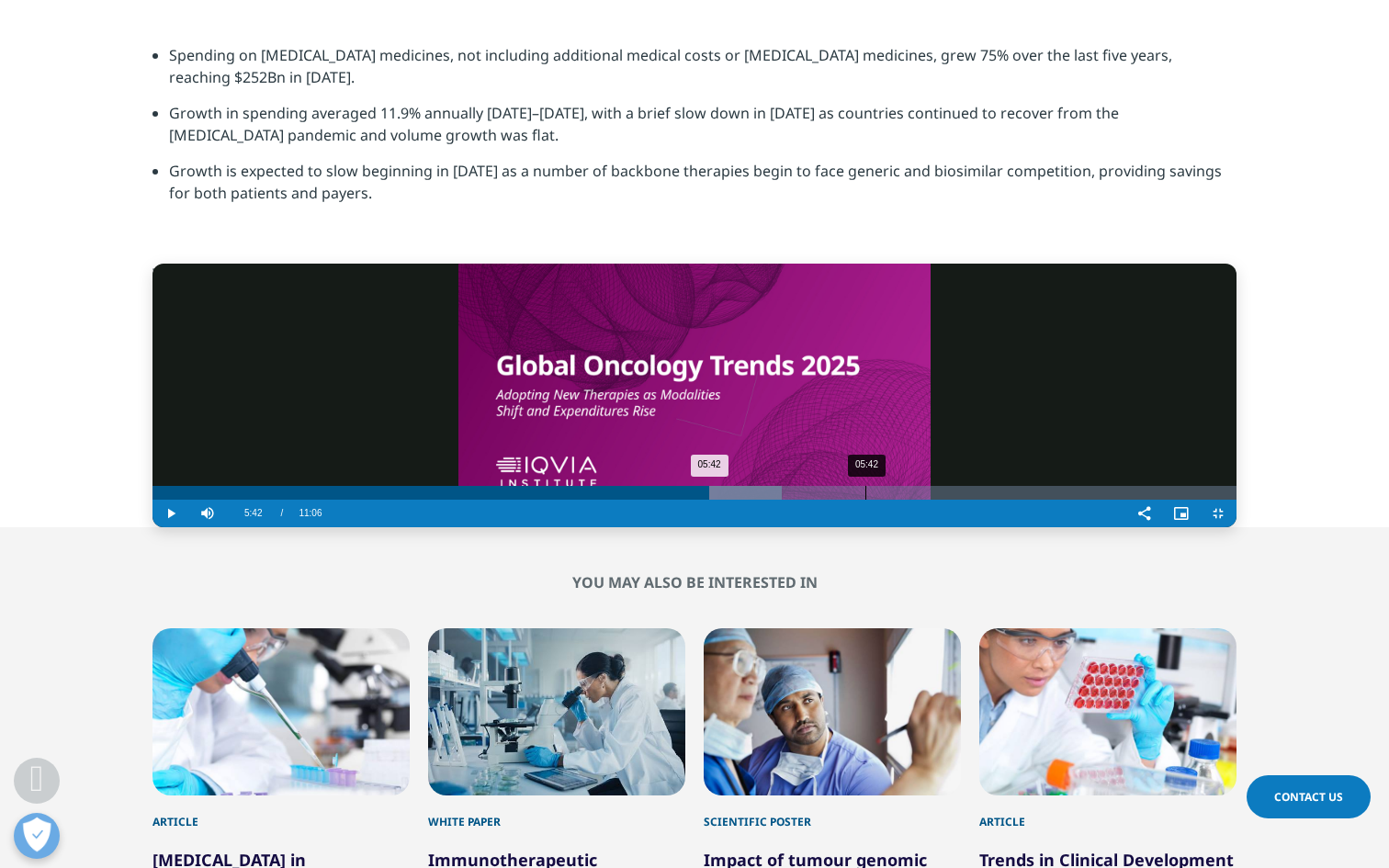 click on "05:42" at bounding box center (865, 492) 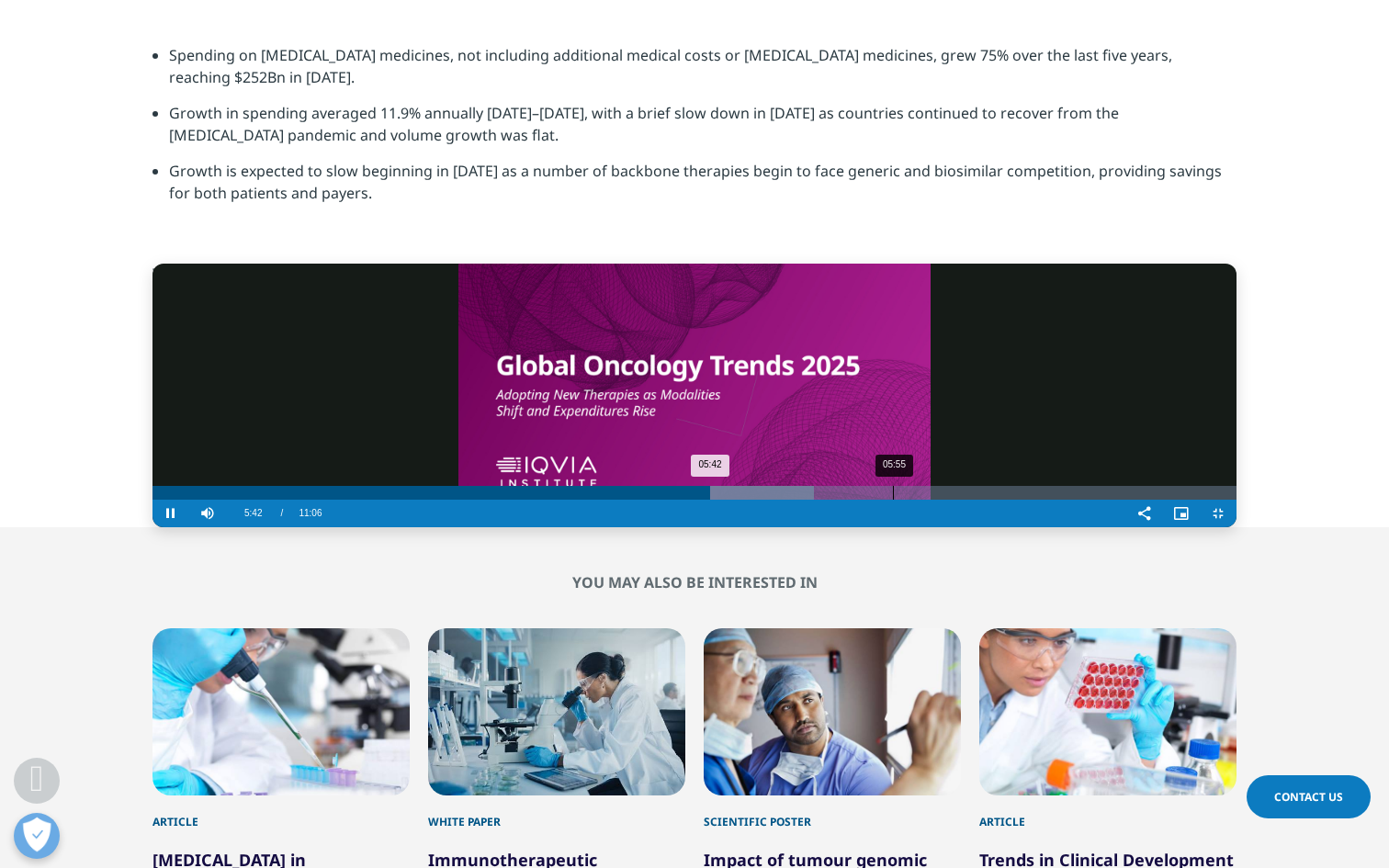 click on "05:55" at bounding box center (893, 492) 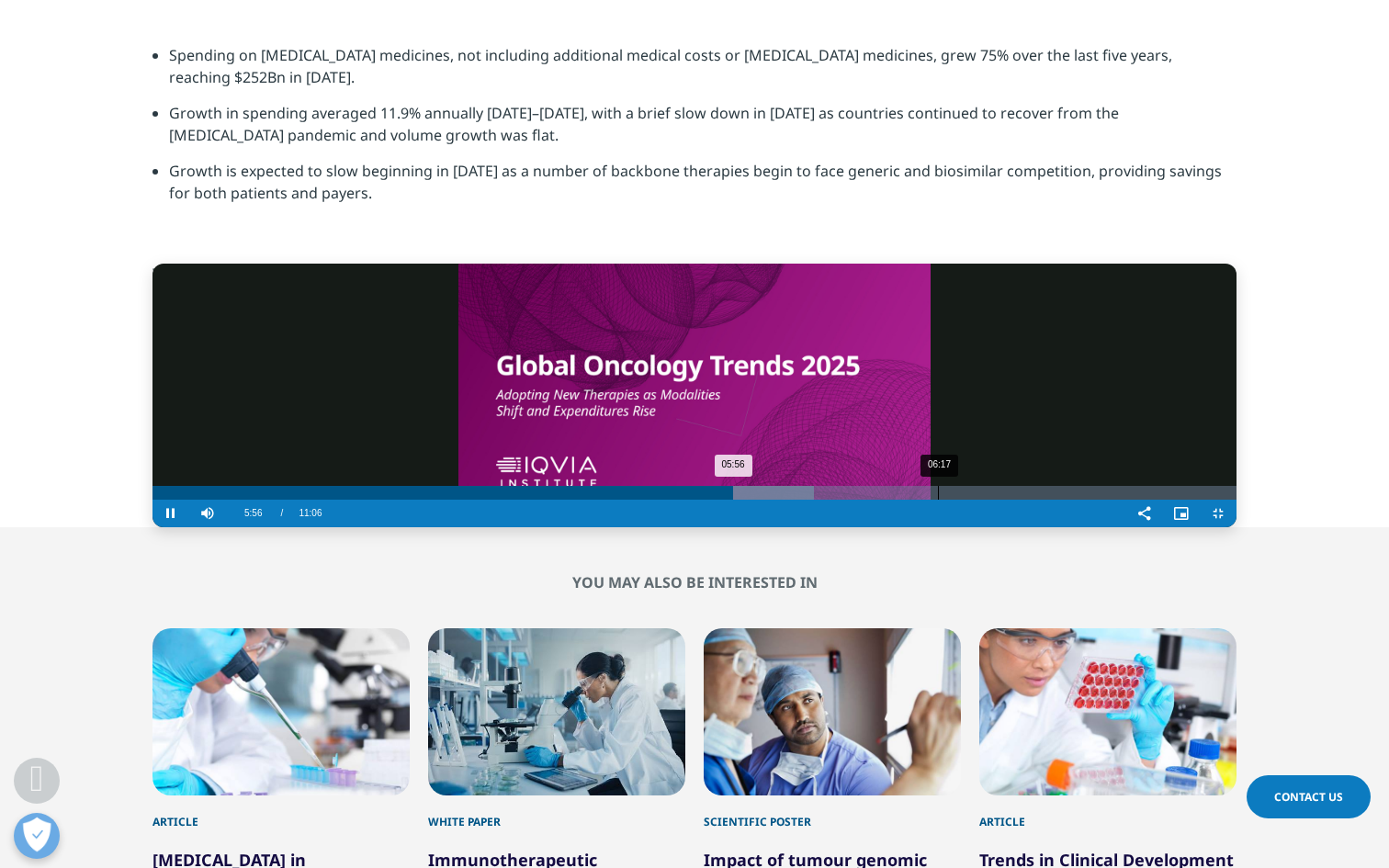 click on "06:17" at bounding box center (938, 492) 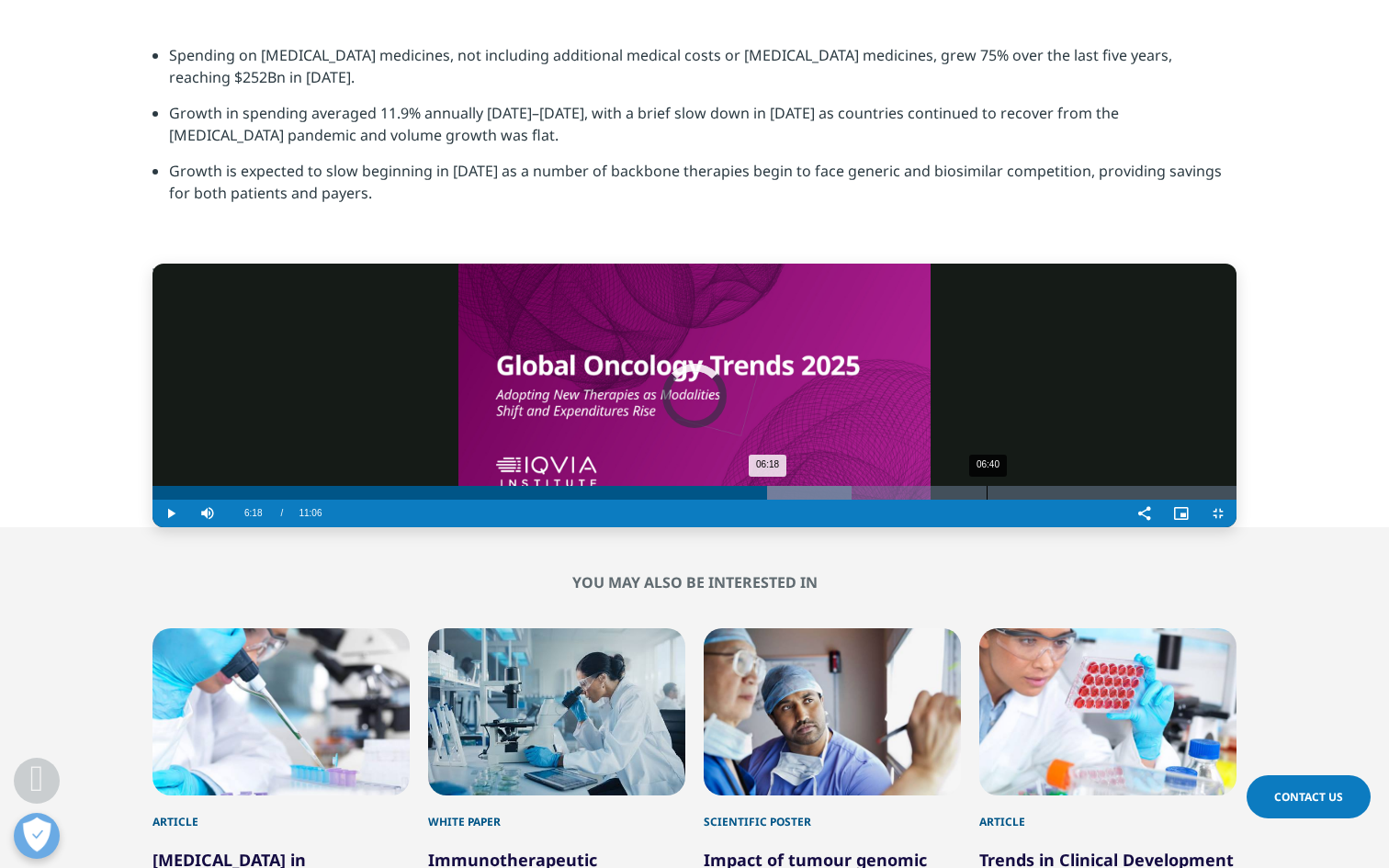 click on "06:40" at bounding box center (987, 492) 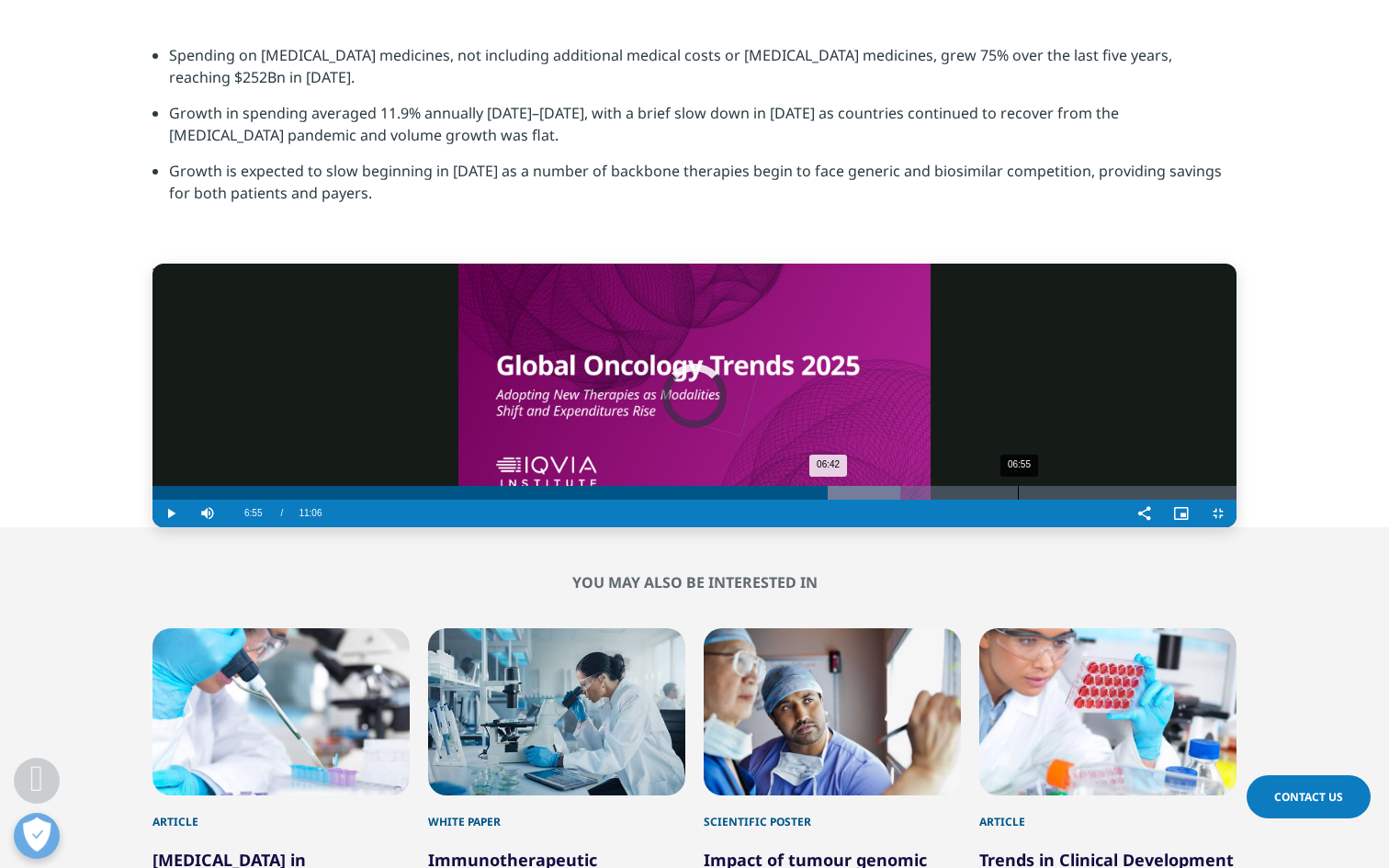 click on "06:55" at bounding box center (1018, 492) 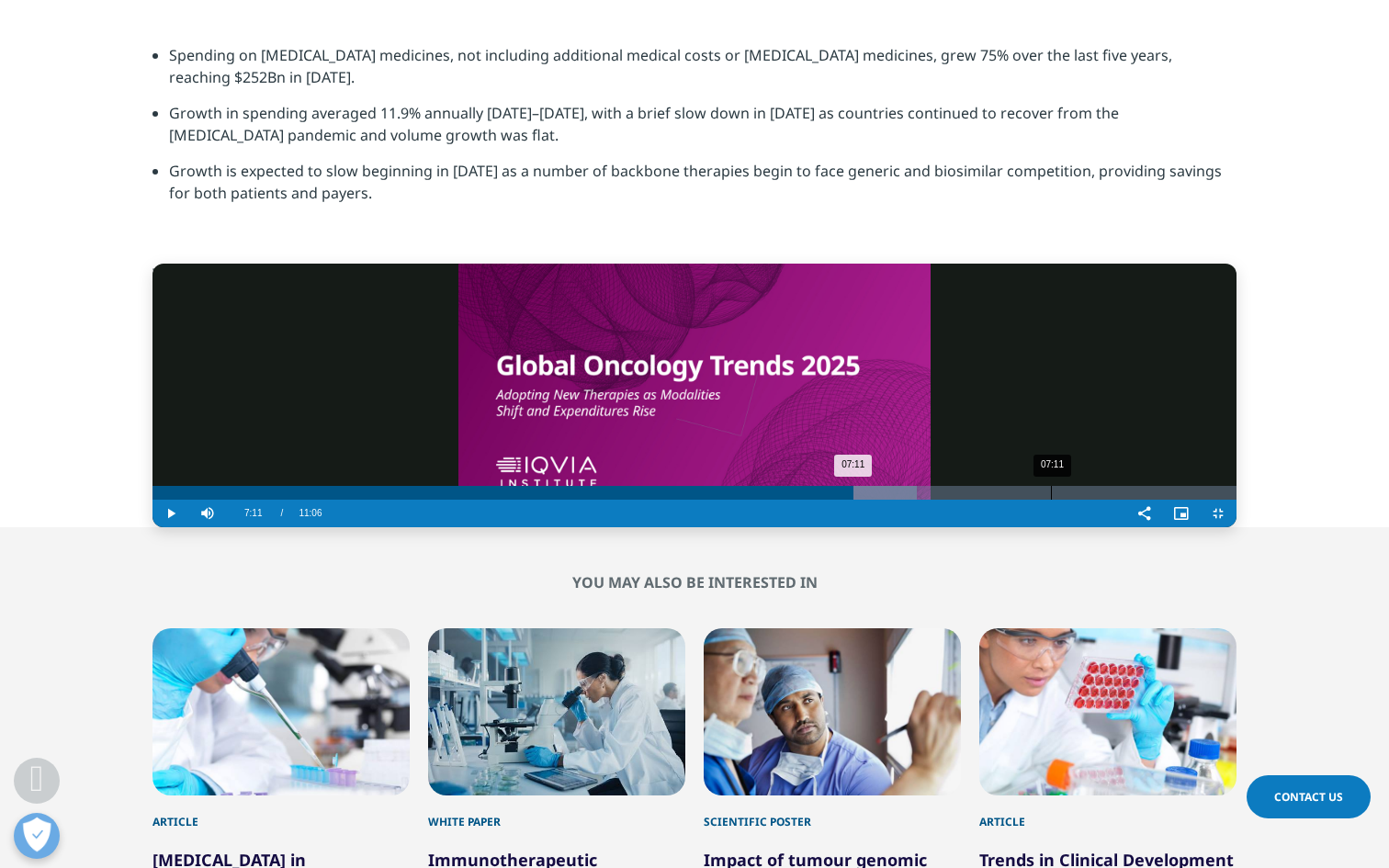 click on "07:11" at bounding box center [1051, 492] 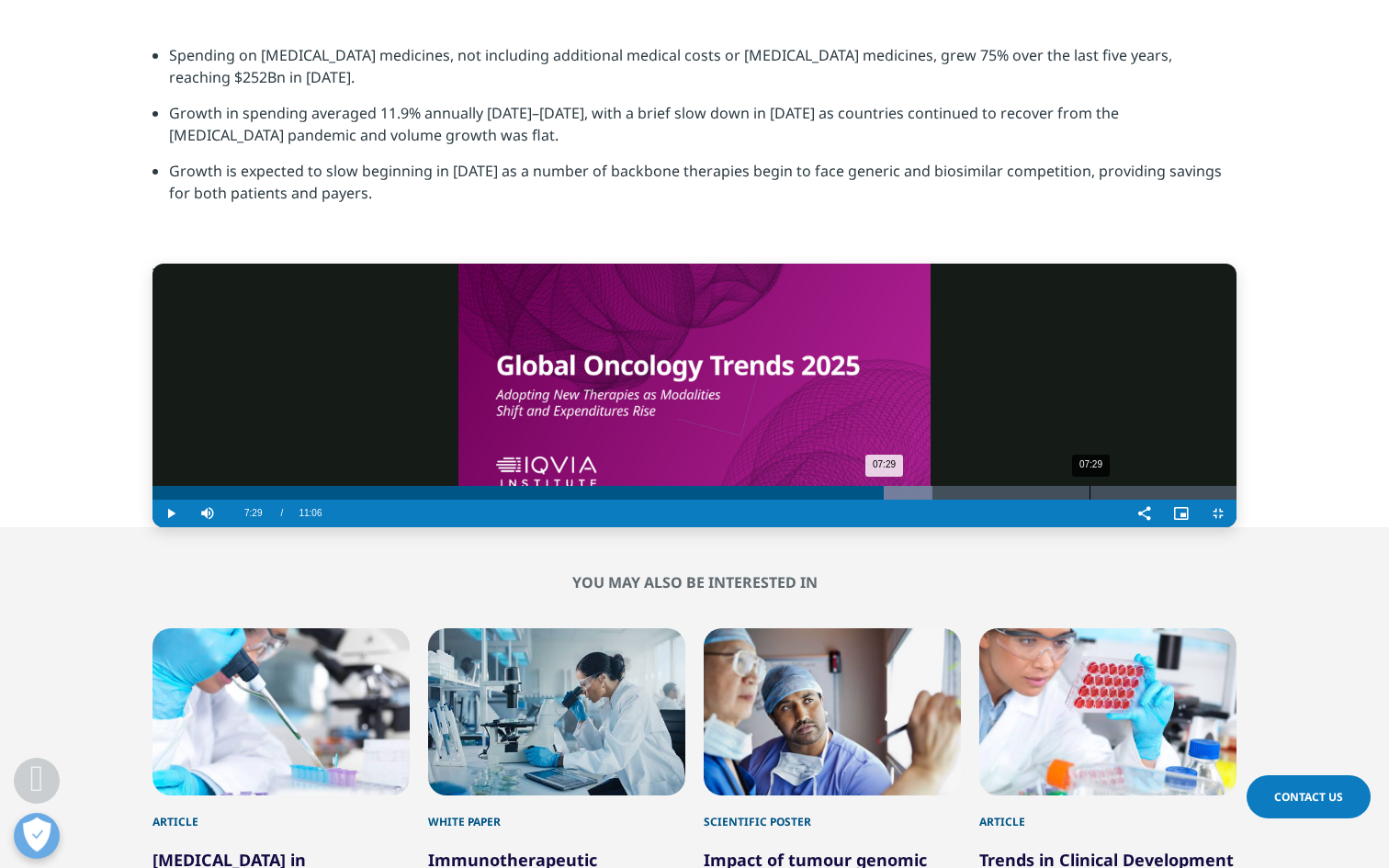 click on "07:29" at bounding box center [1090, 492] 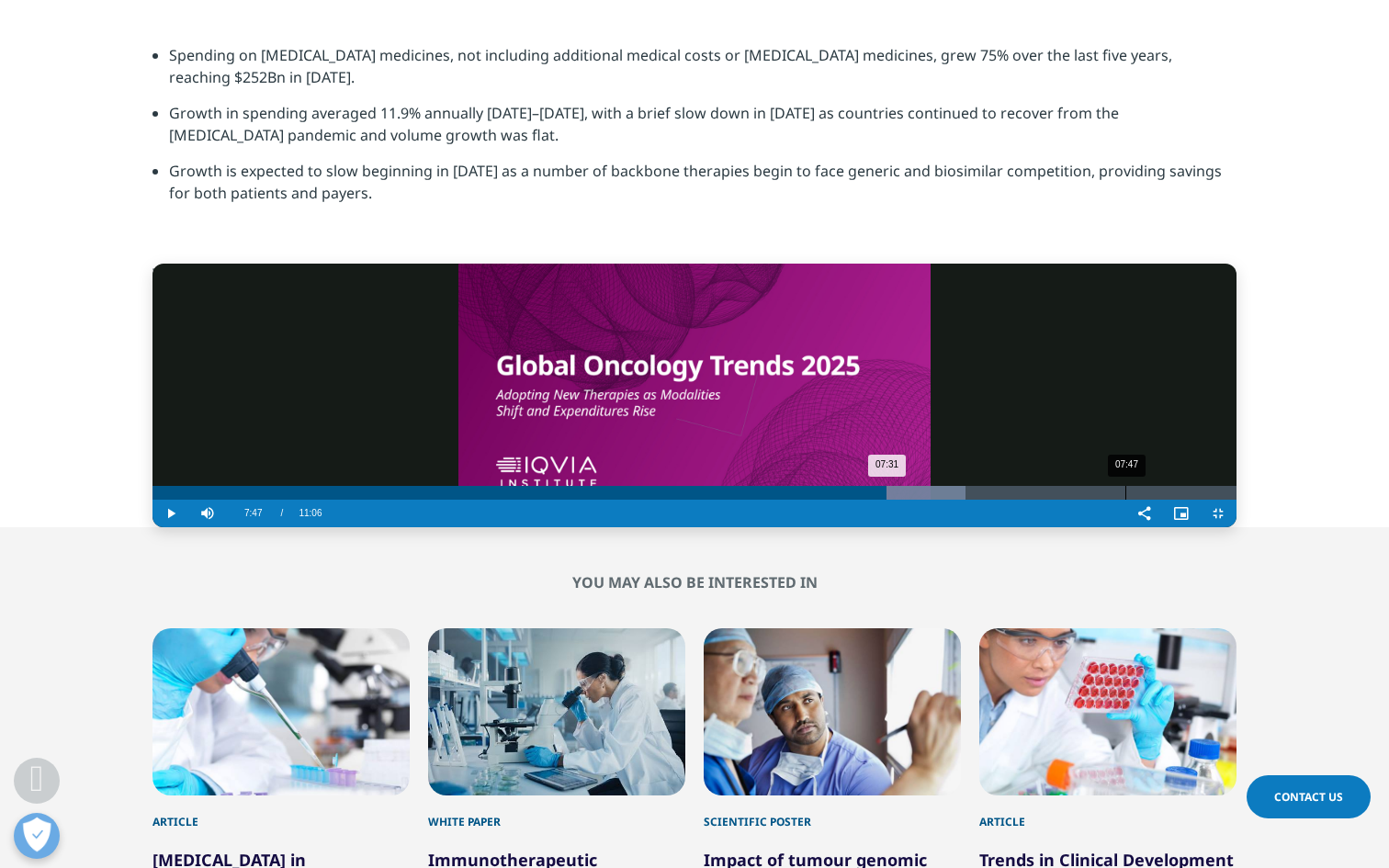 click on "07:47" at bounding box center (1125, 492) 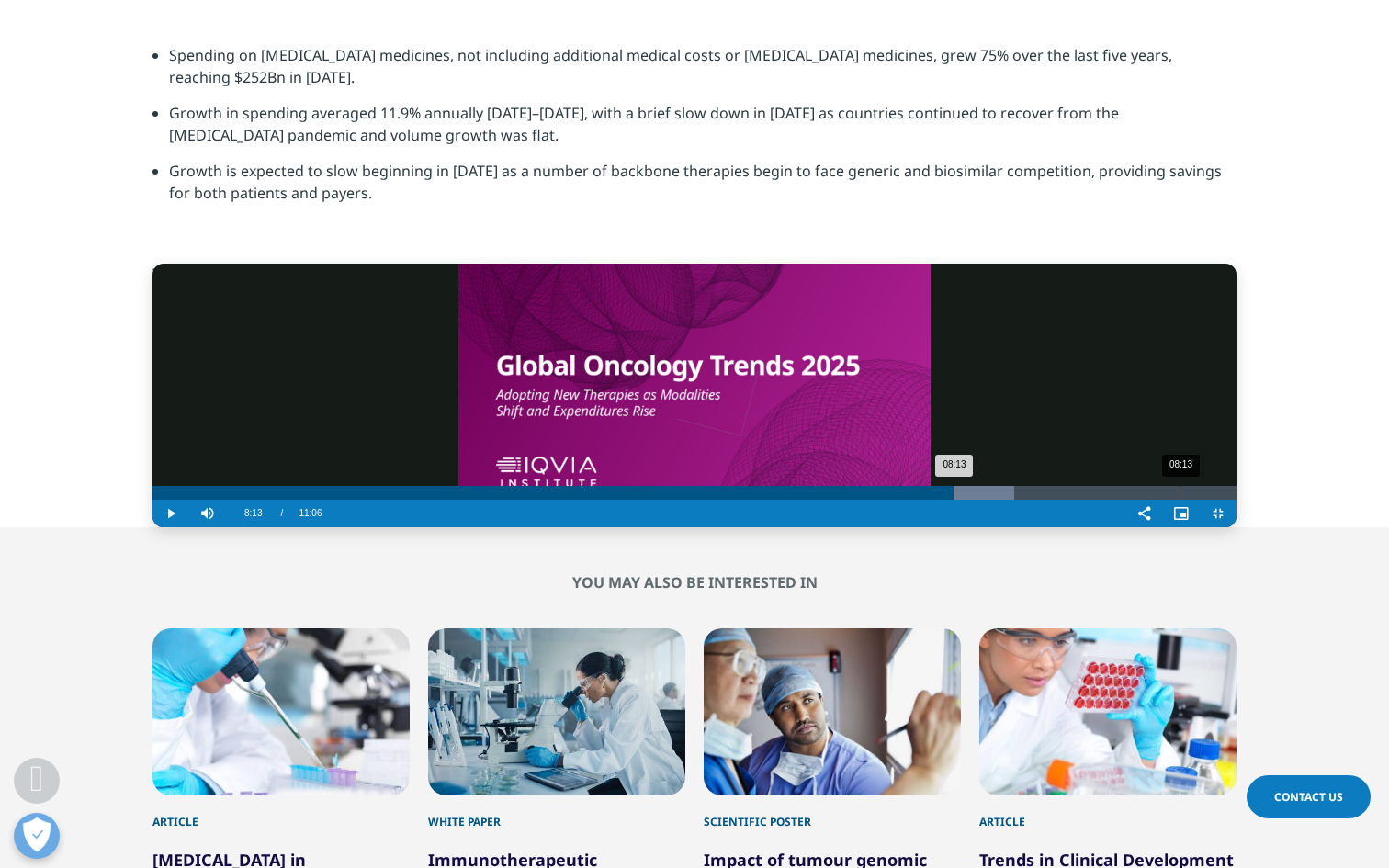 click on "08:13" at bounding box center [1180, 492] 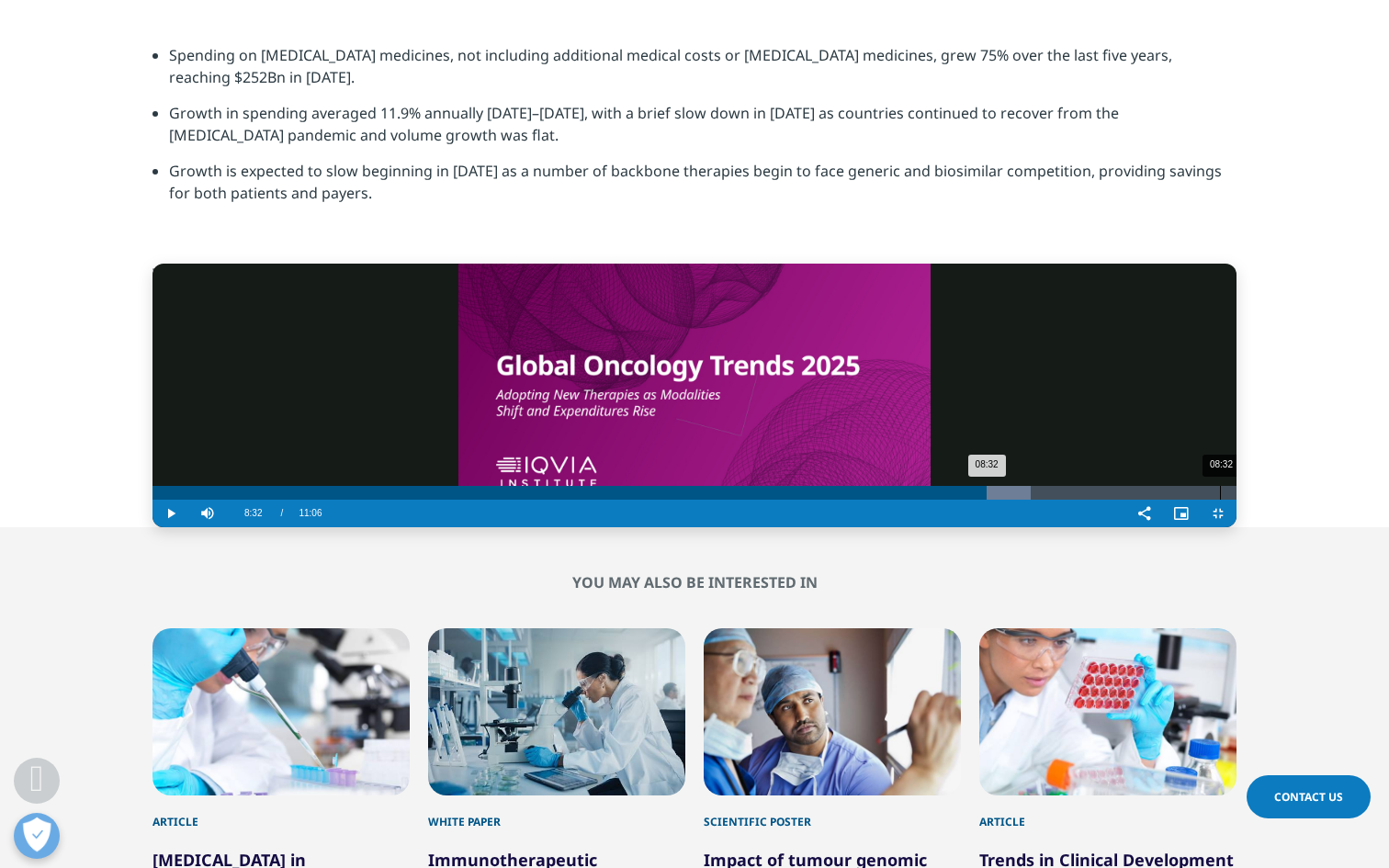 click on "08:32" at bounding box center (1220, 492) 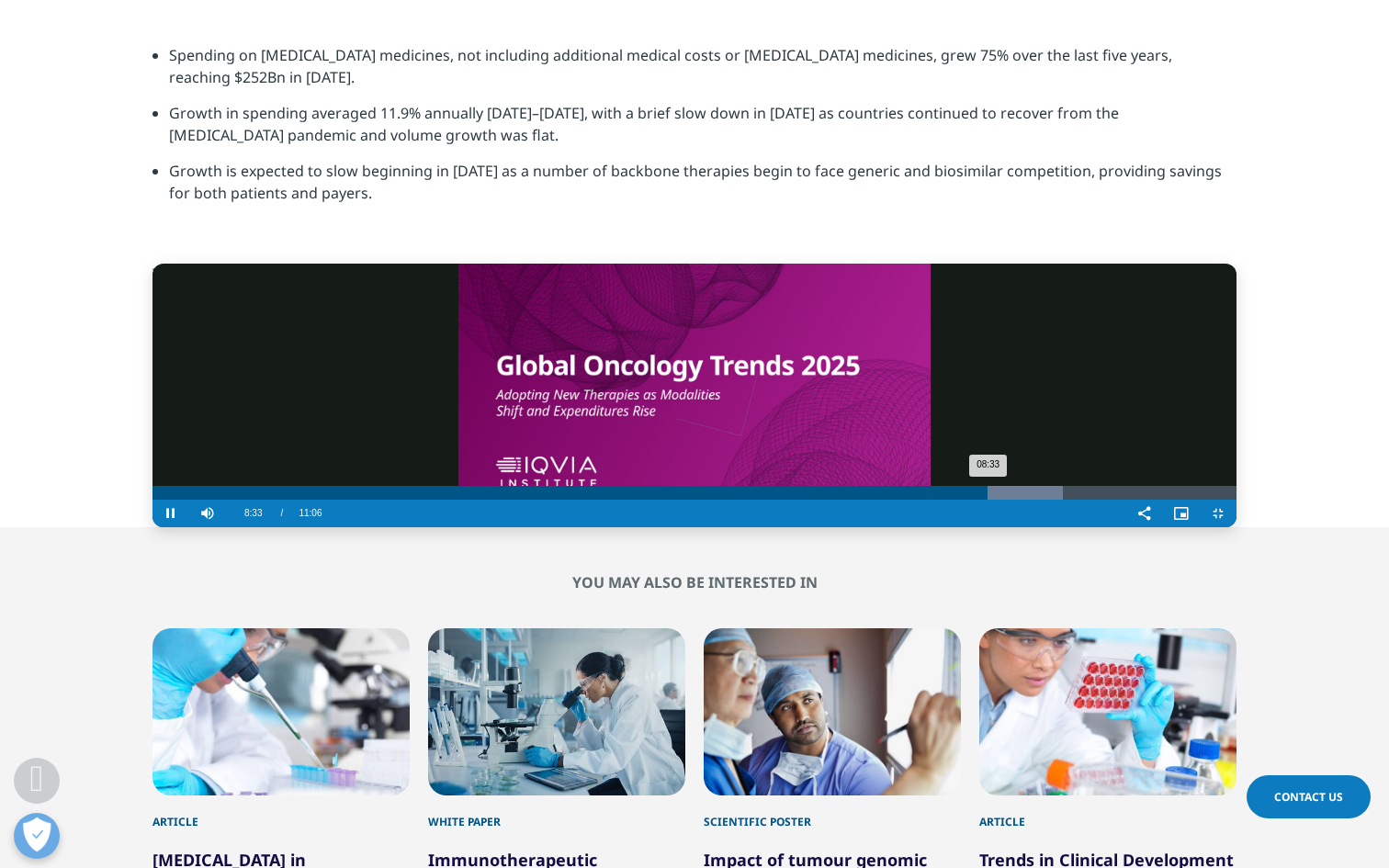 click on "08:52" at bounding box center (1261, 492) 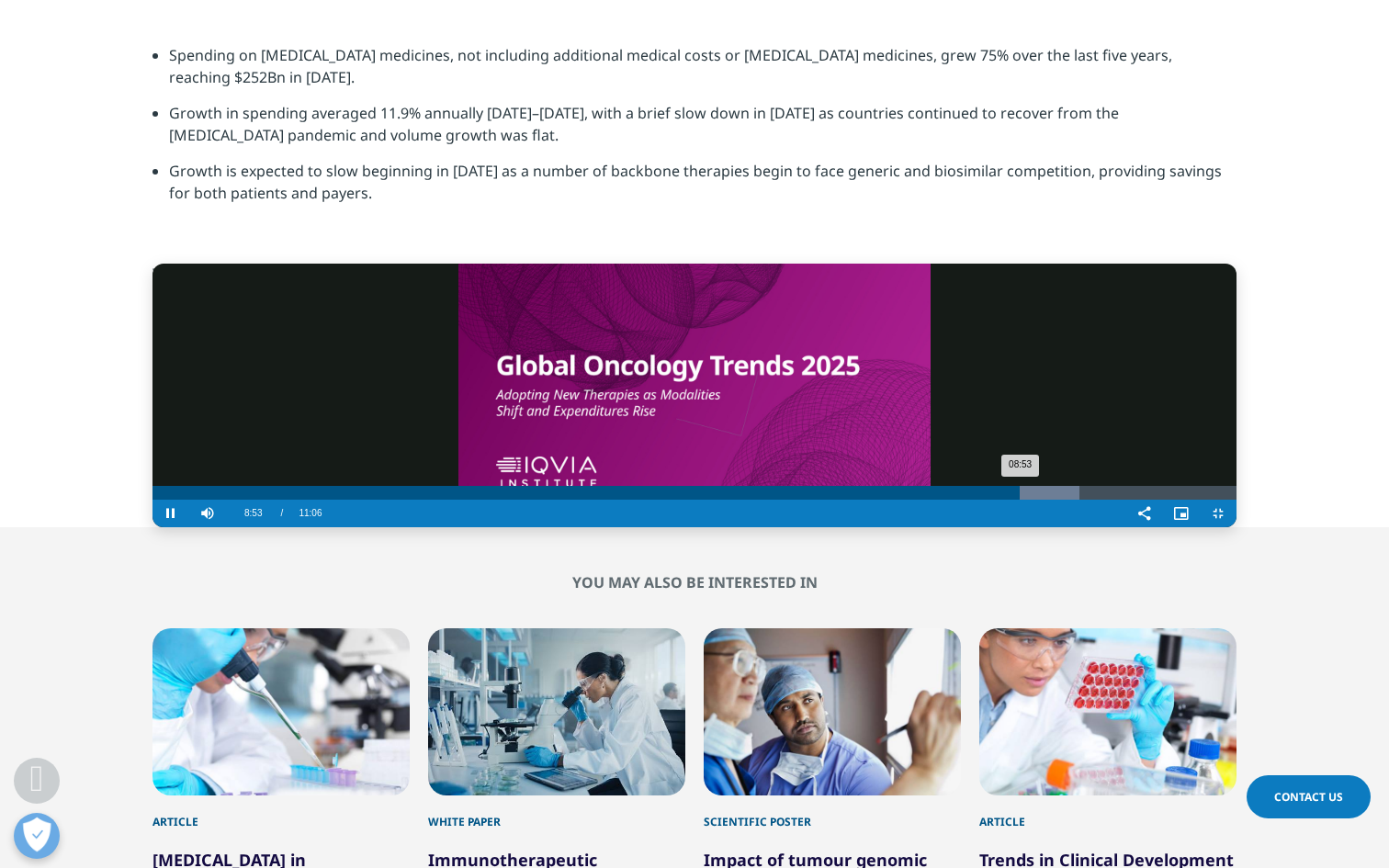 click on "09:09" at bounding box center [1298, 492] 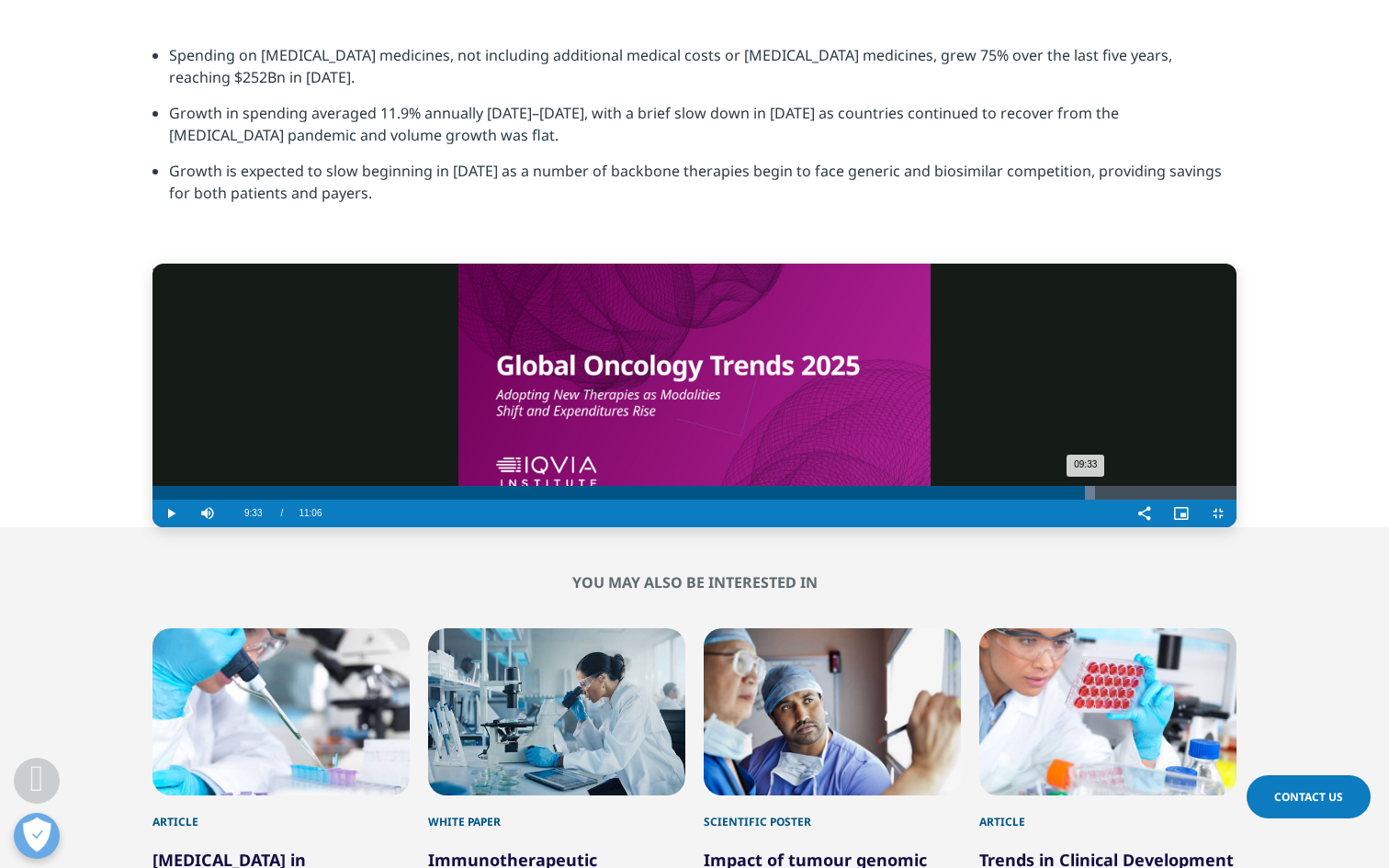 click on "Loaded :  86.98% 09:33 09:33" at bounding box center [694, 492] 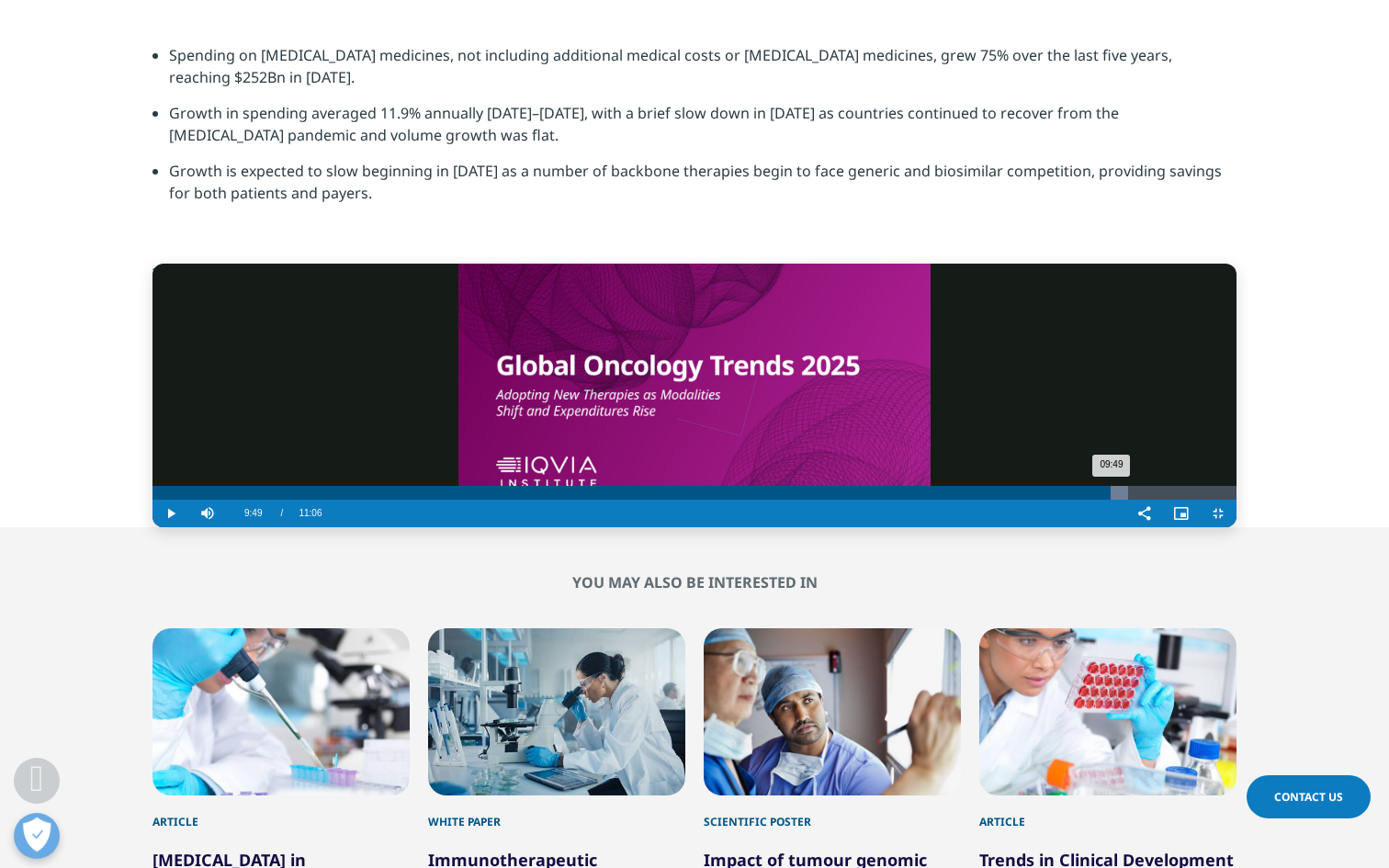 click on "09:49" at bounding box center [1381, 492] 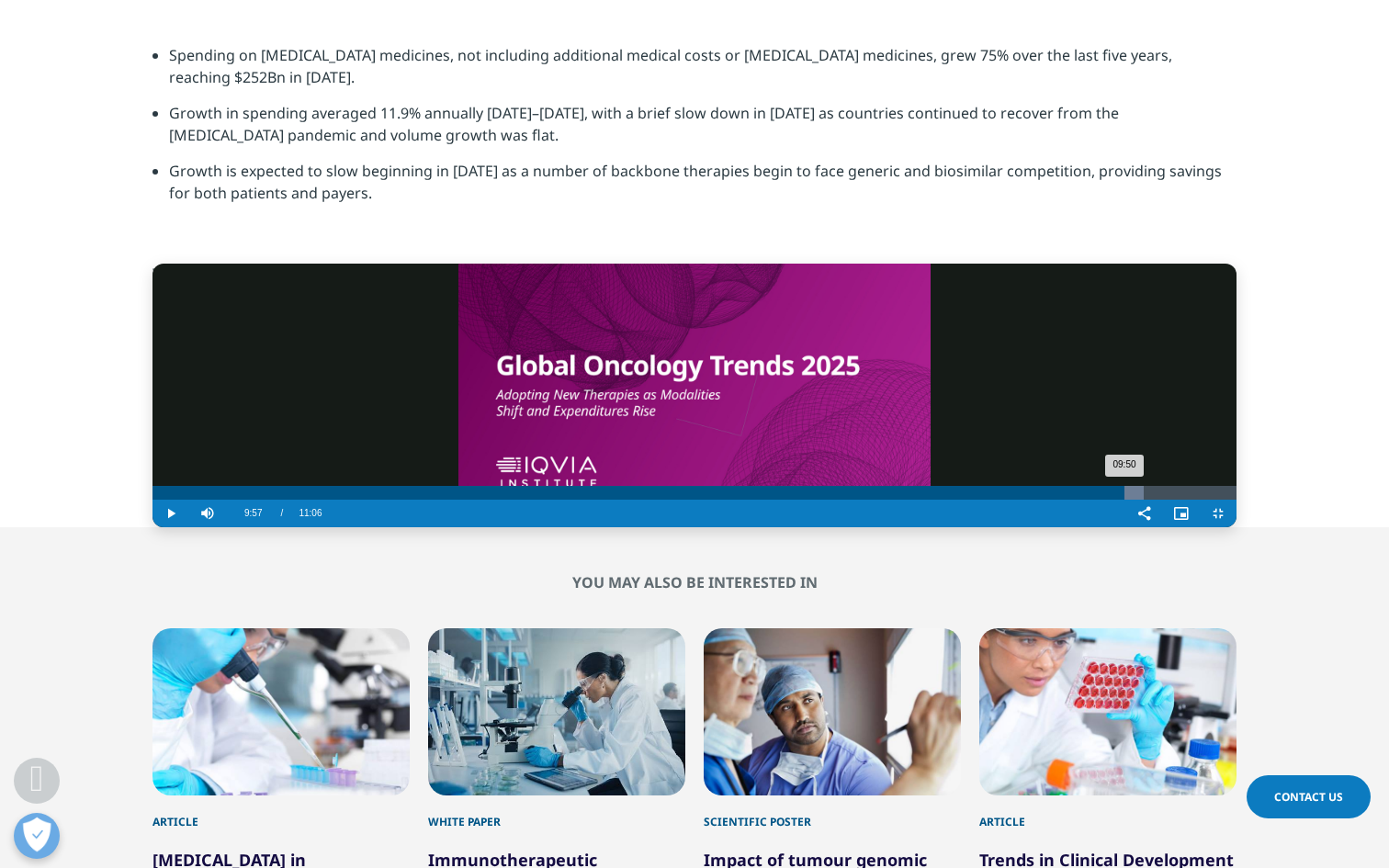 click on "09:57" at bounding box center [1397, 492] 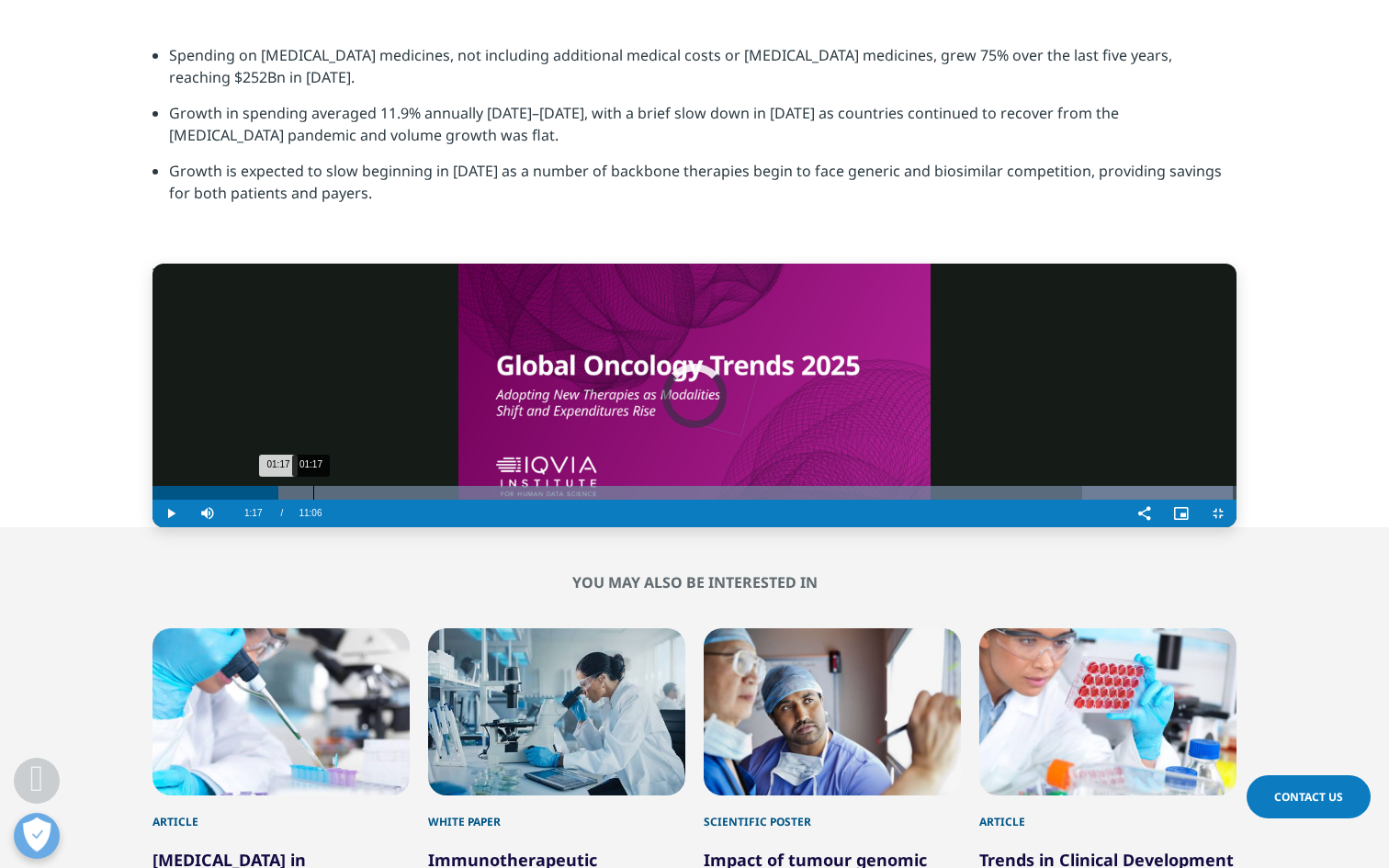 click on "01:17" at bounding box center (313, 492) 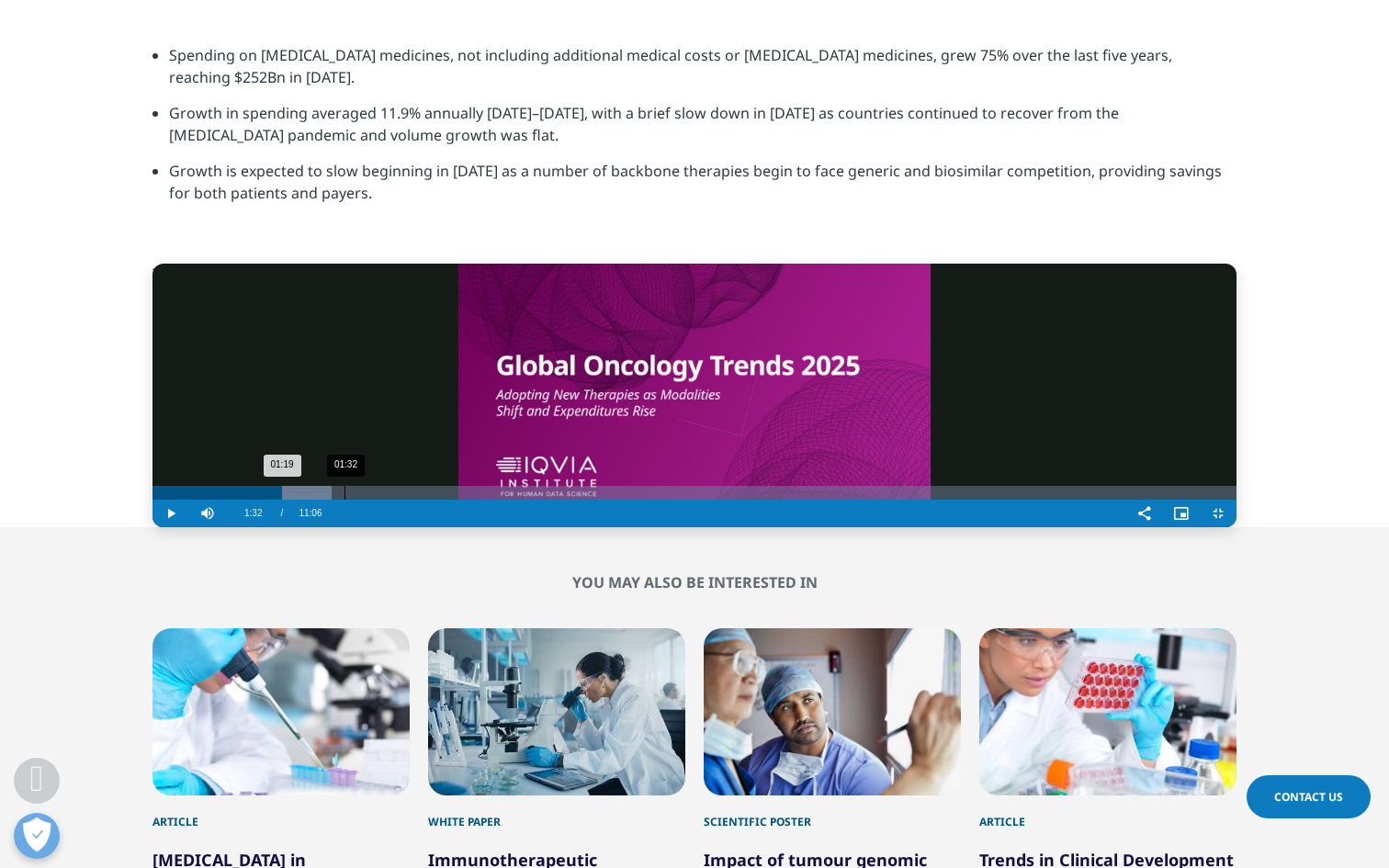 click on "01:32" at bounding box center (344, 492) 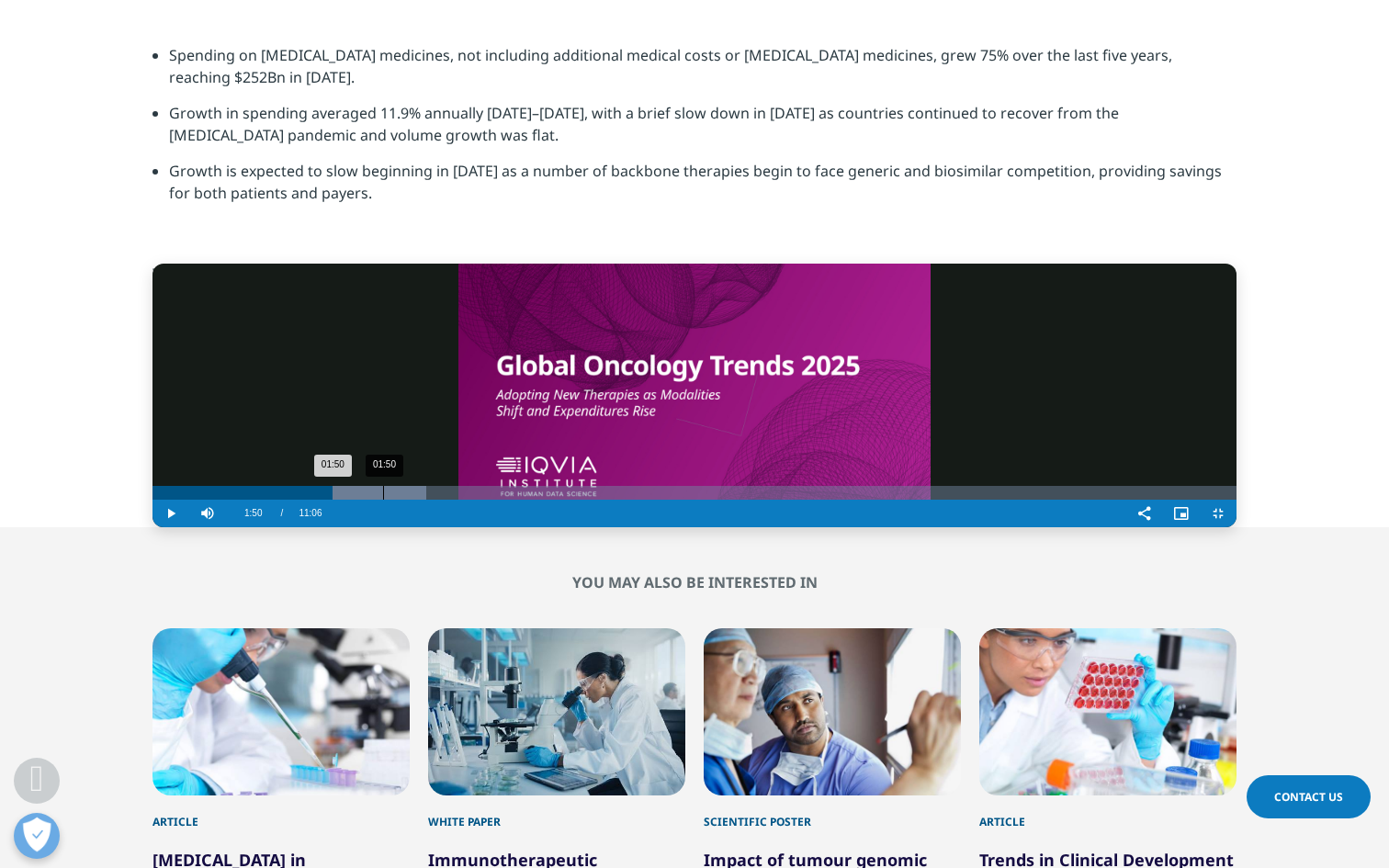 click on "01:50" at bounding box center (383, 492) 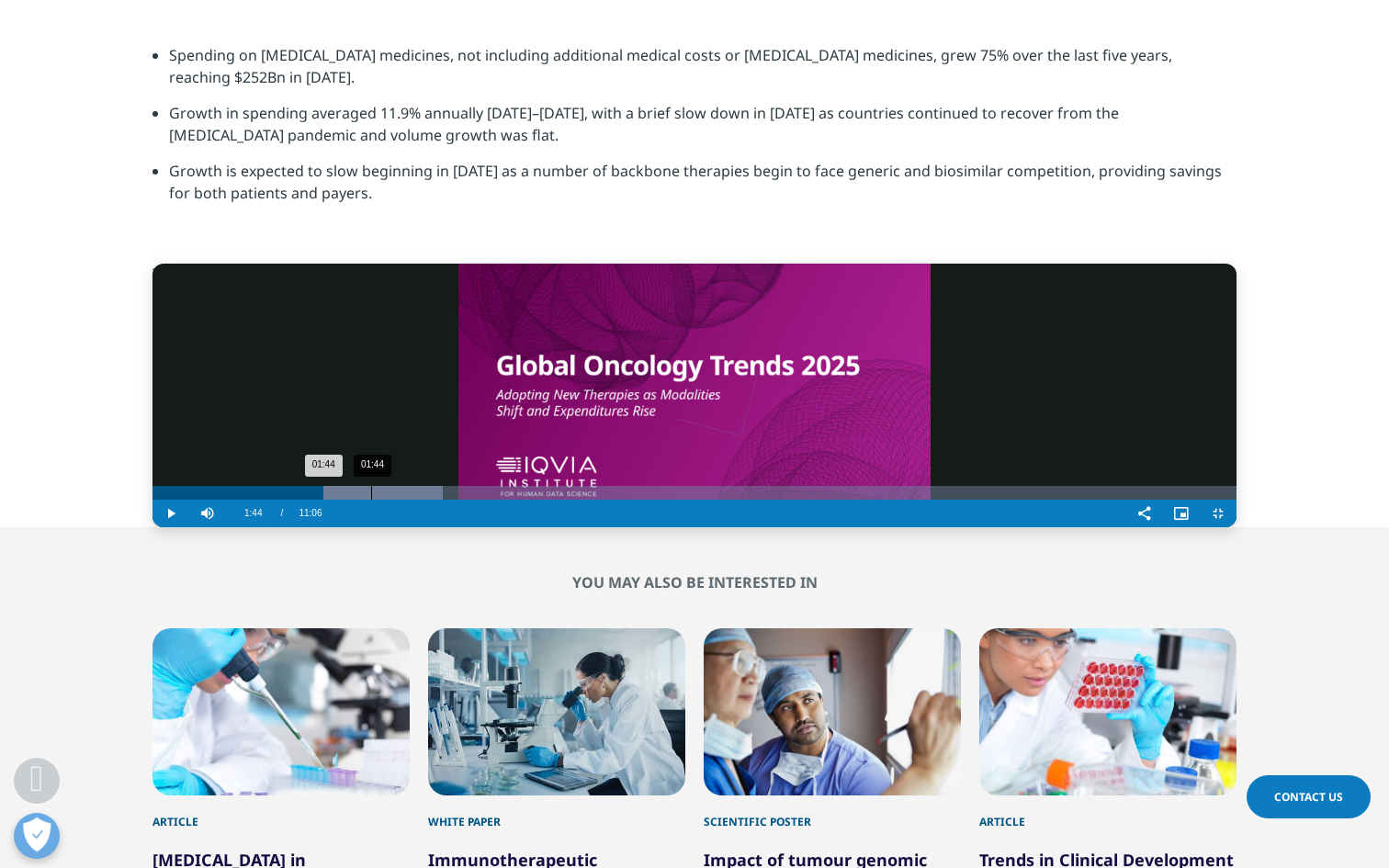 click on "01:44" at bounding box center (371, 492) 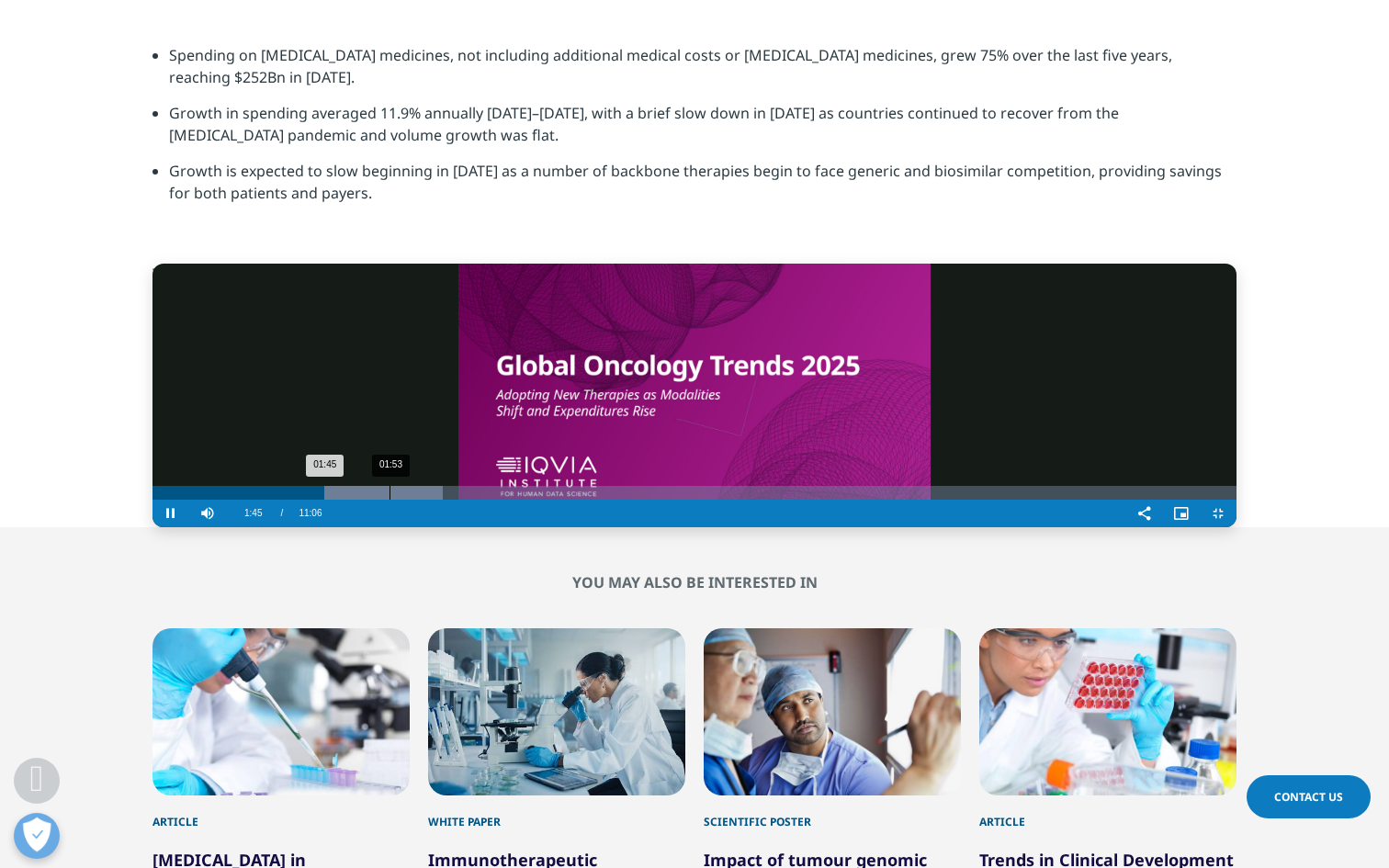 click on "01:53" at bounding box center (390, 492) 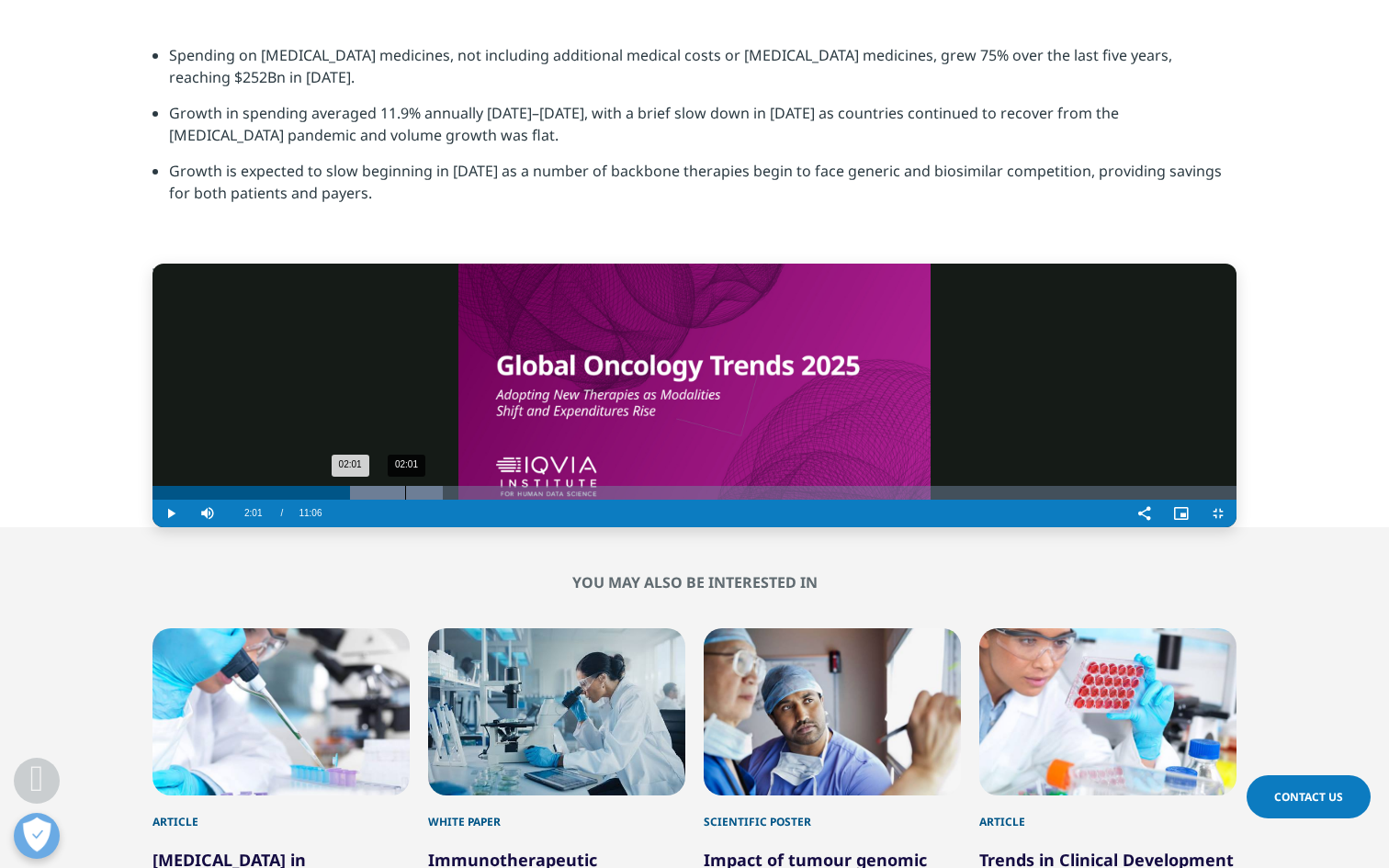 click on "02:01" at bounding box center (405, 492) 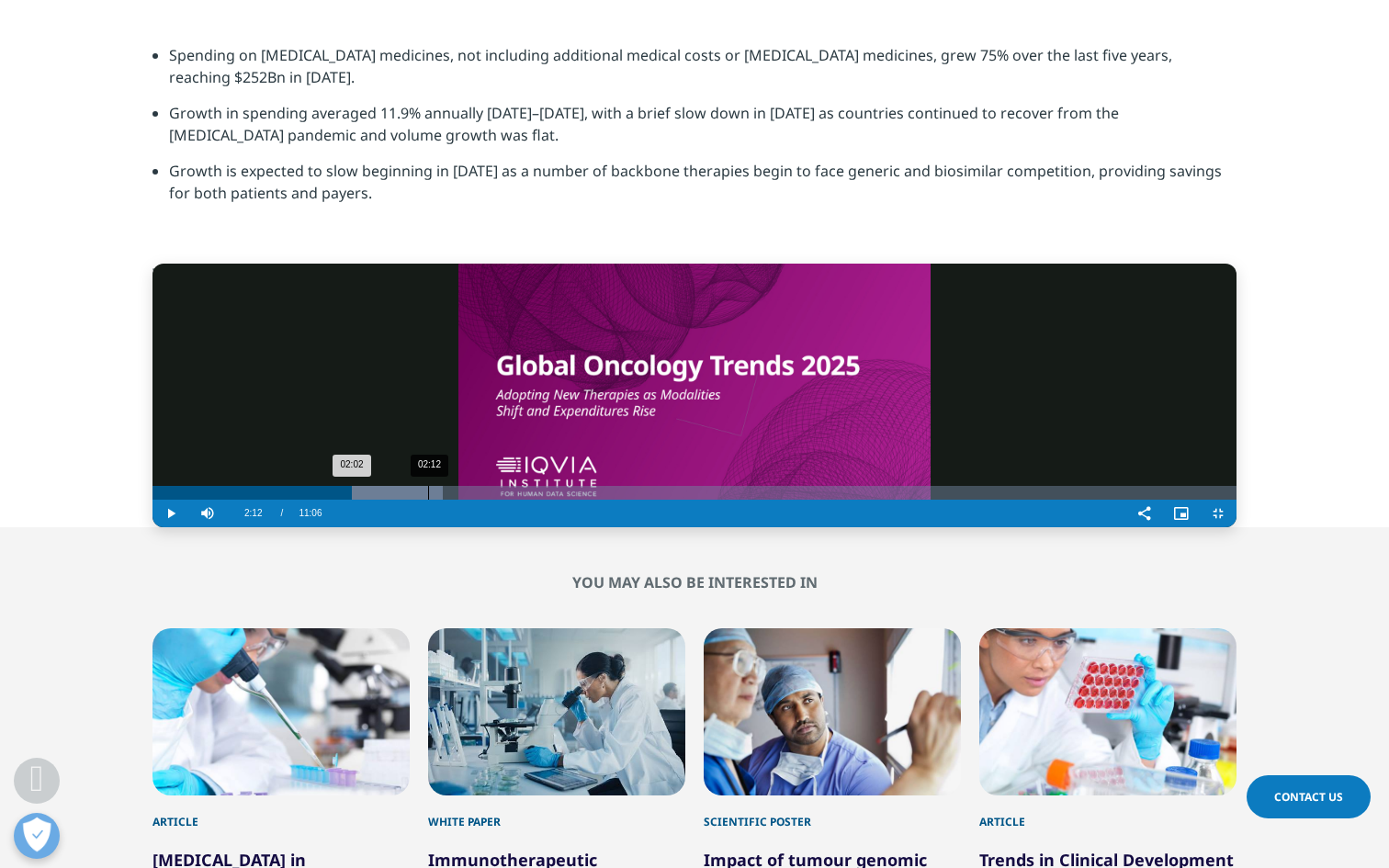 click on "02:12" at bounding box center (428, 492) 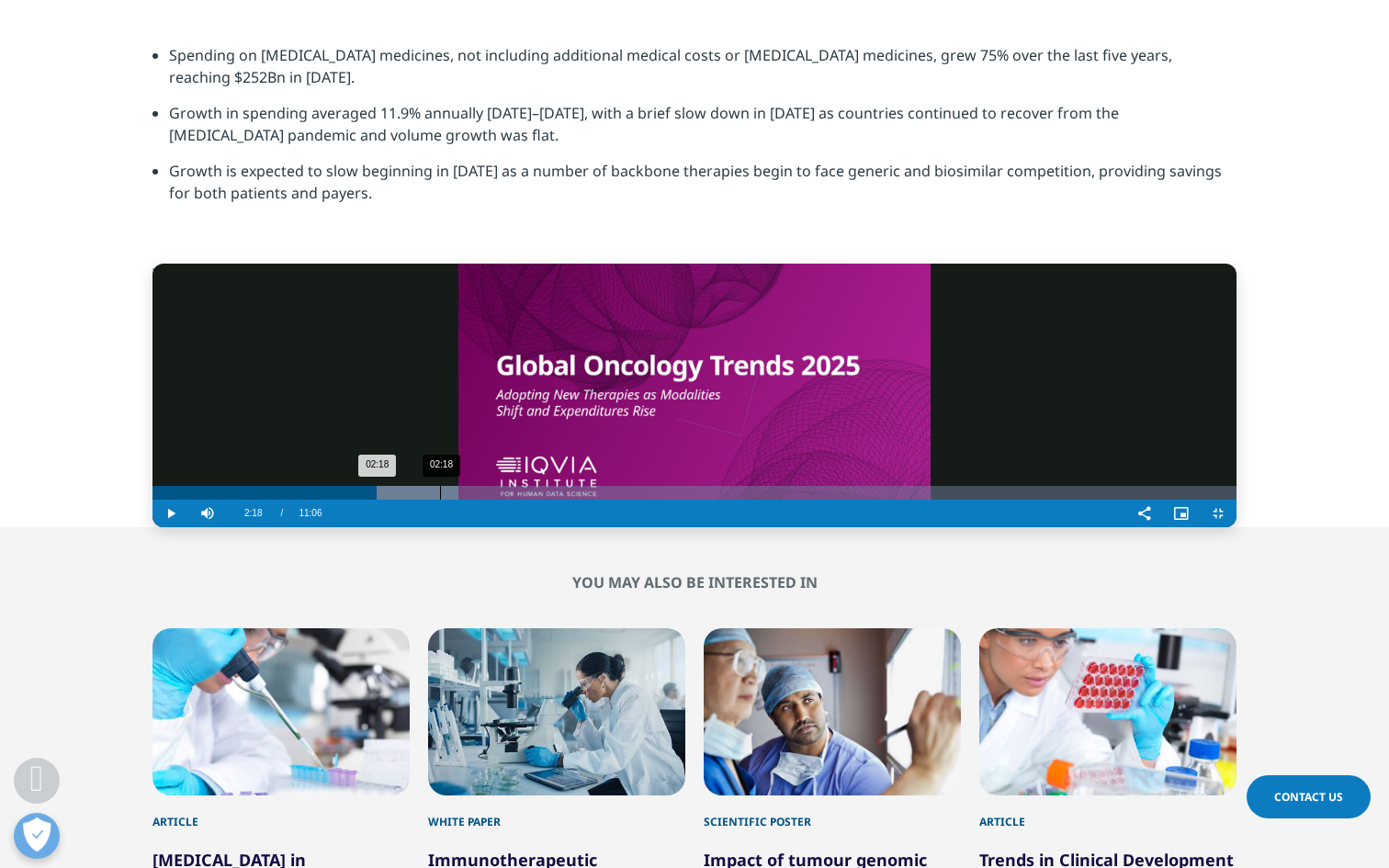 click on "02:18" at bounding box center [440, 492] 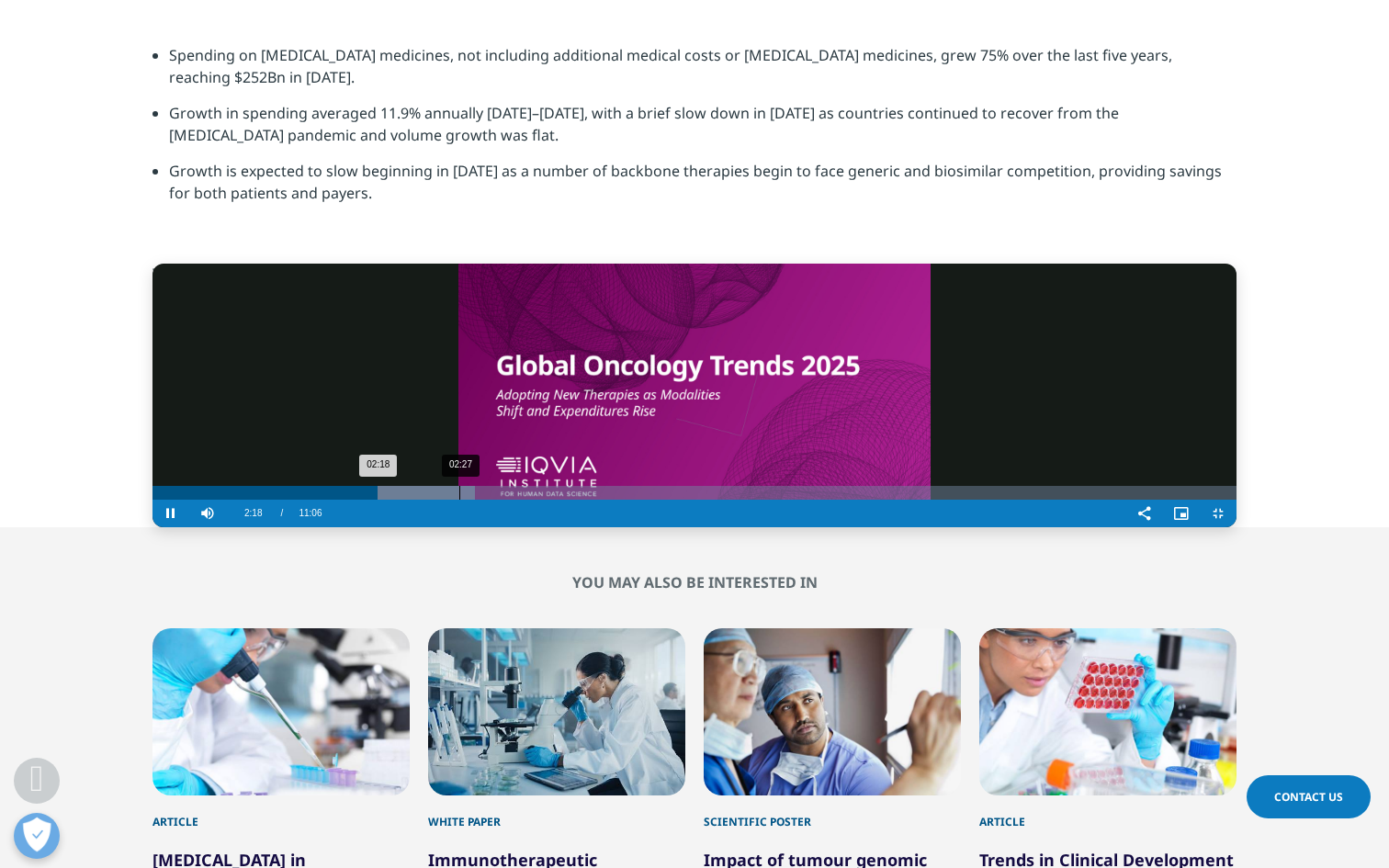 click at bounding box center (401, 492) 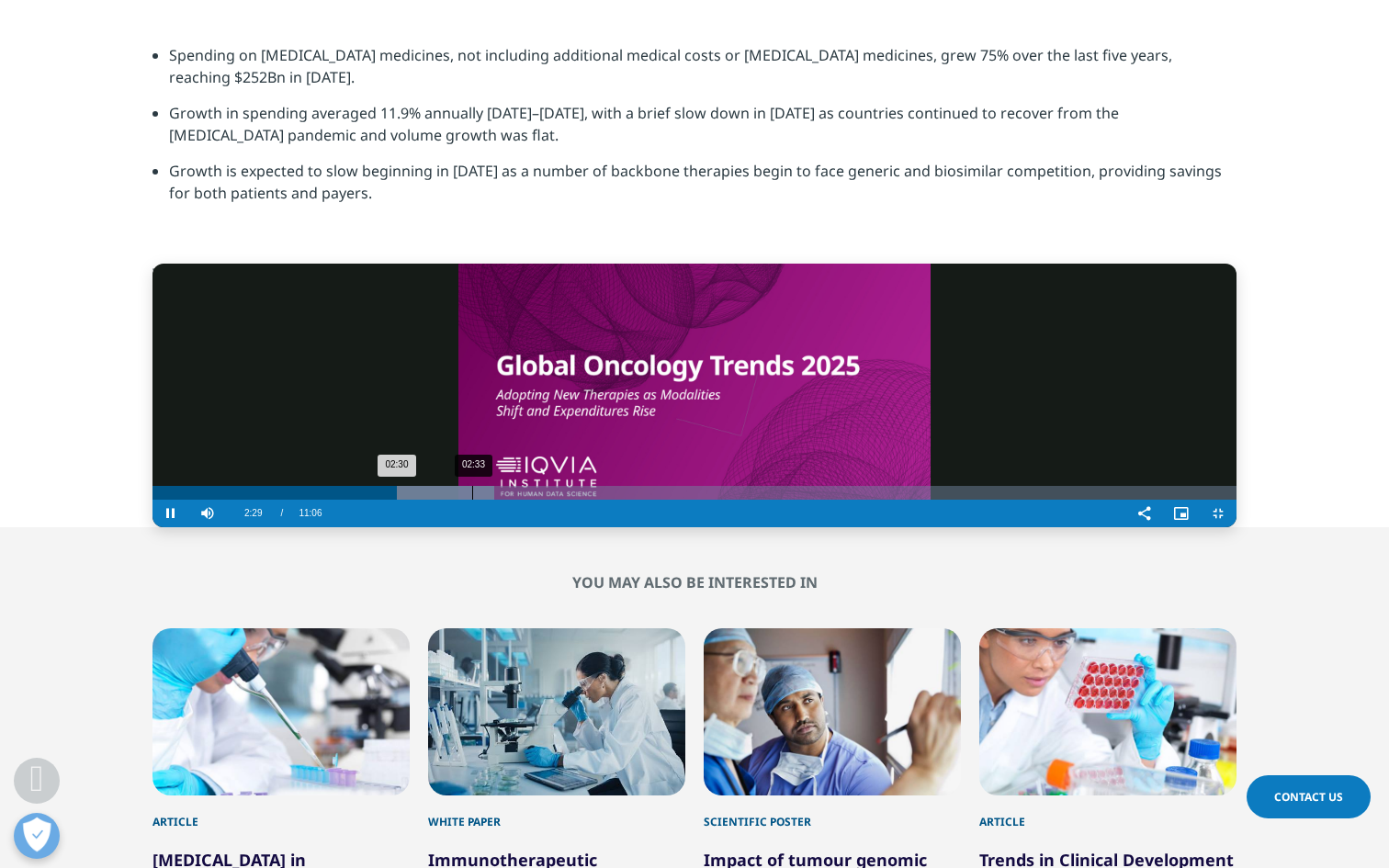 click on "02:33" at bounding box center [472, 492] 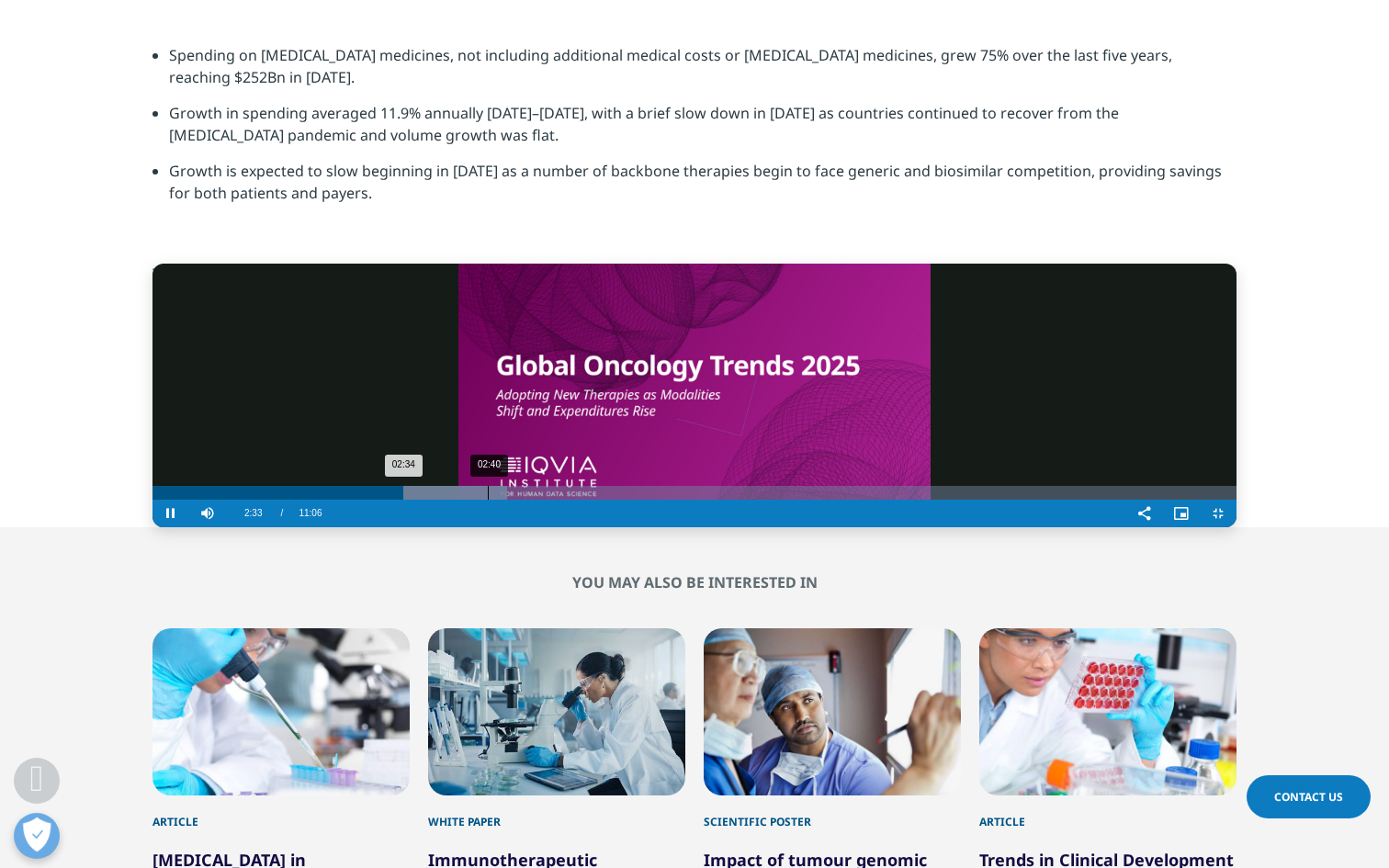 click on "02:40" at bounding box center (488, 492) 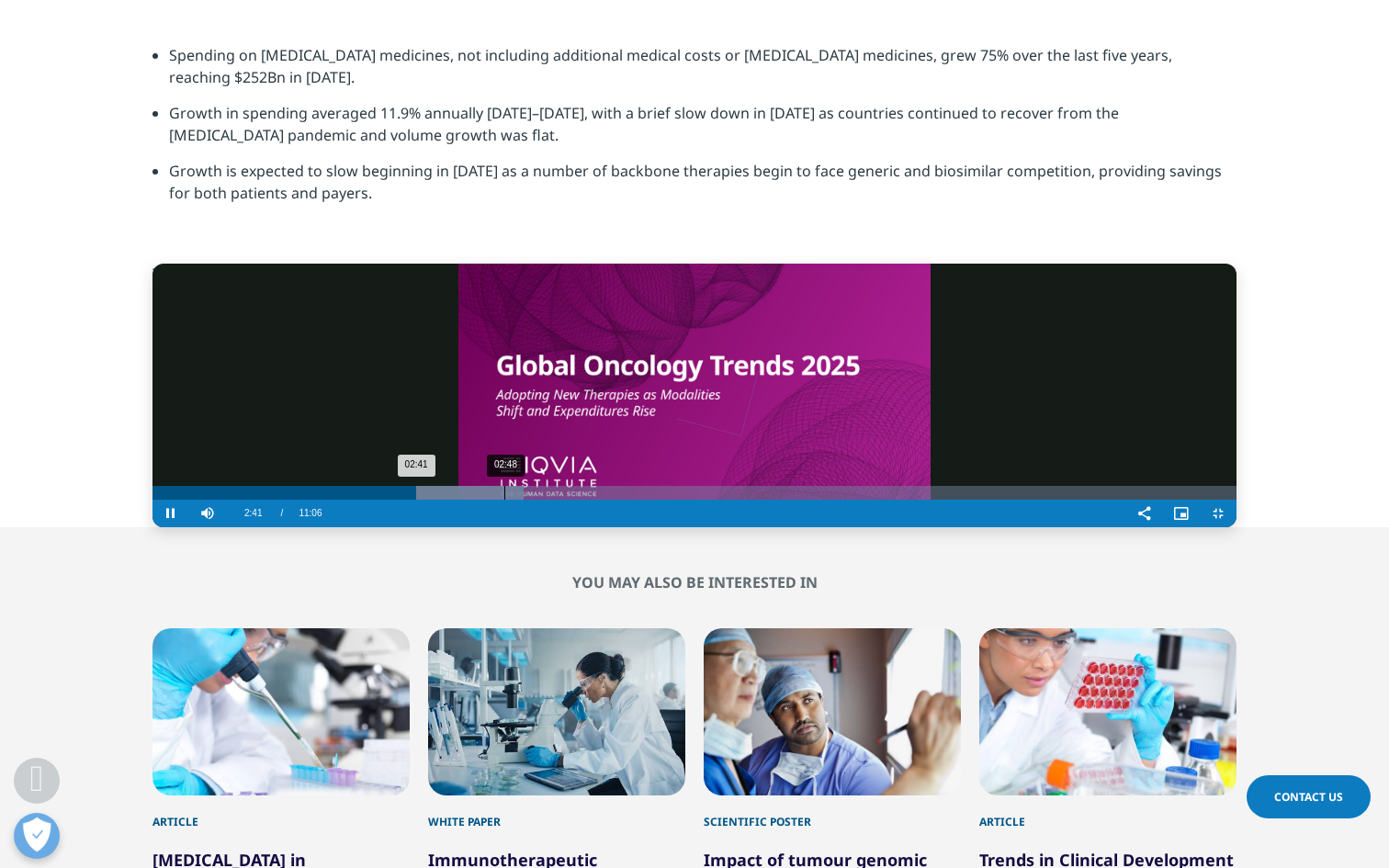 click on "02:48" at bounding box center (504, 492) 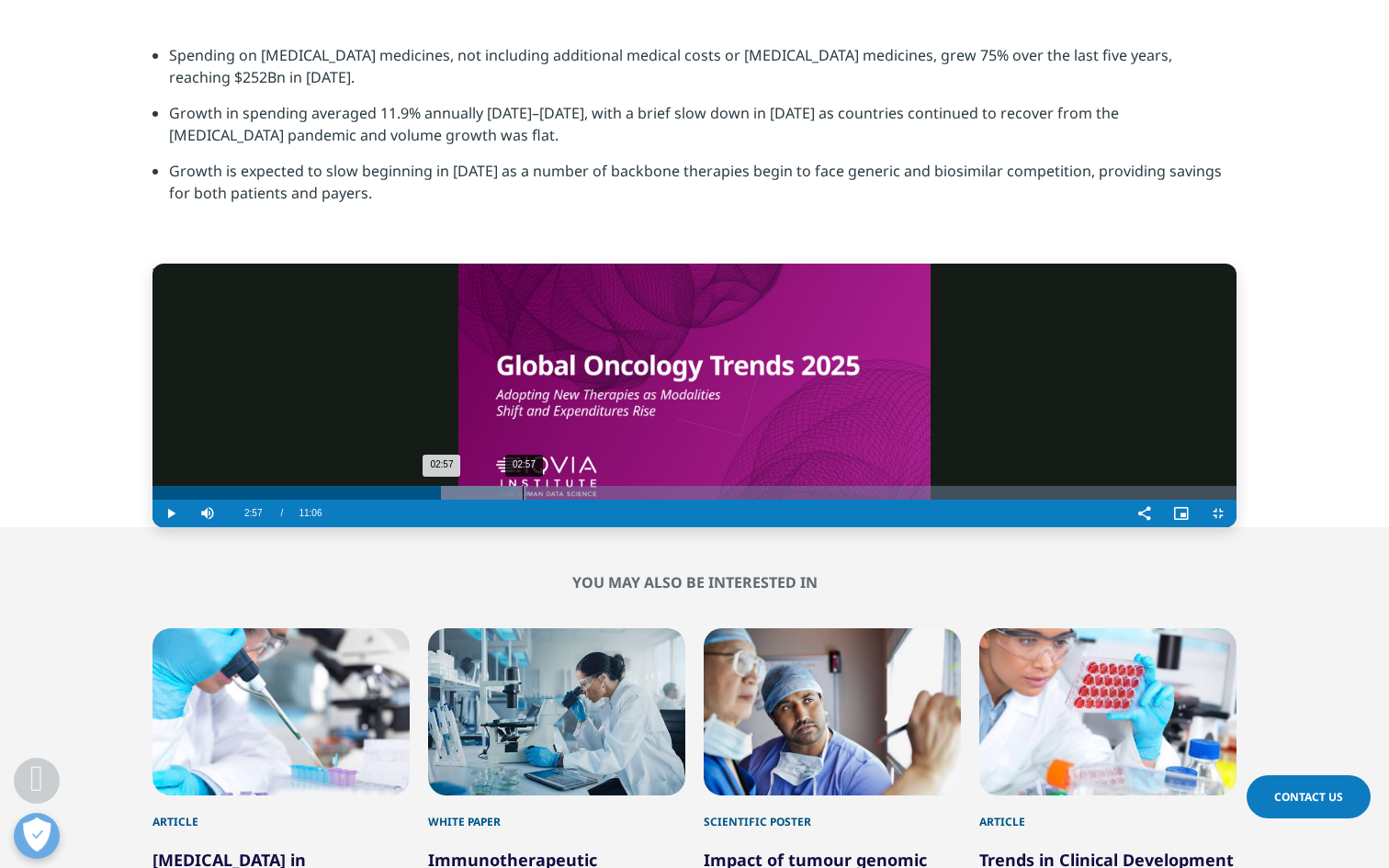 click on "02:57" at bounding box center [523, 492] 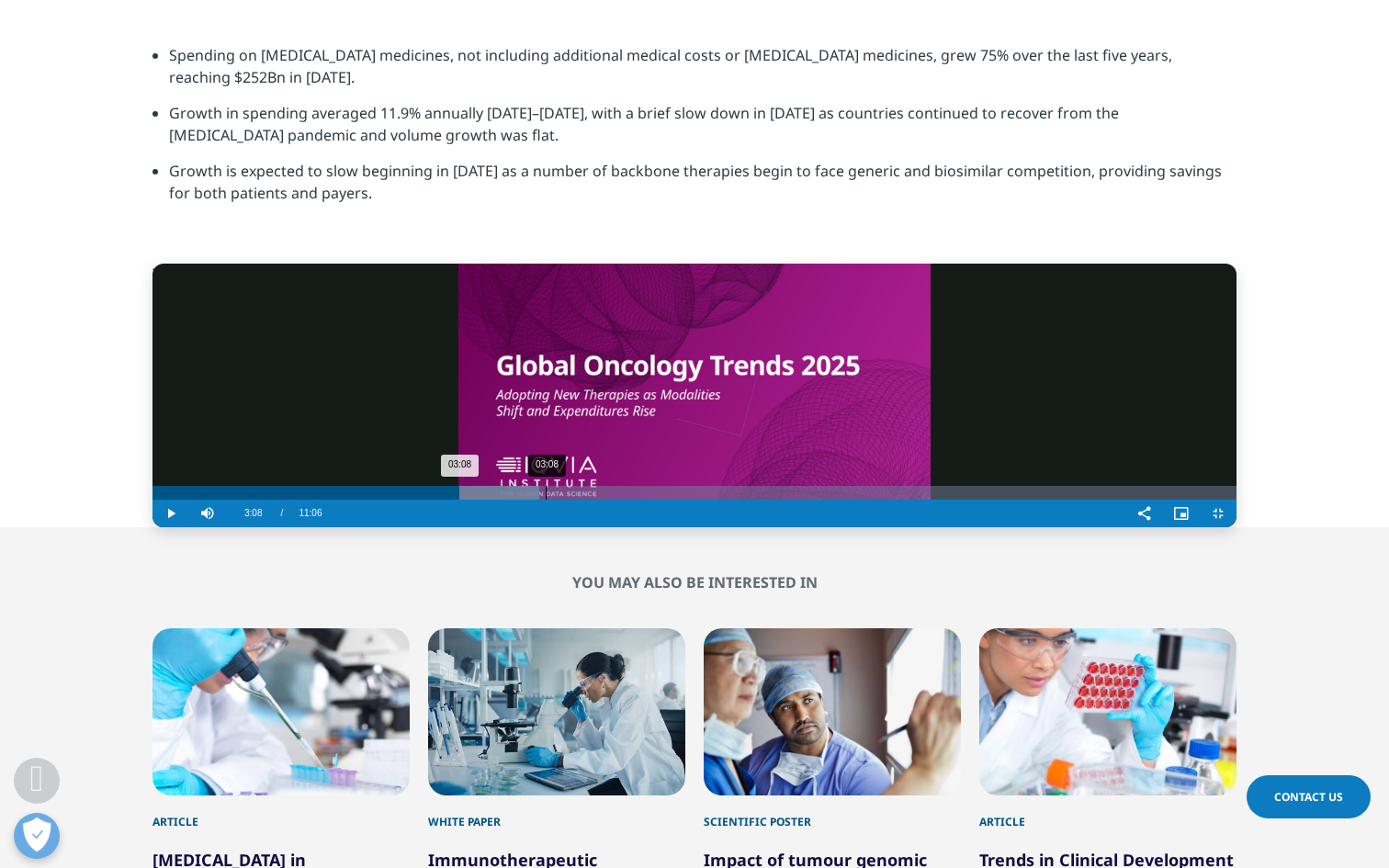 click on "03:08" at bounding box center (546, 492) 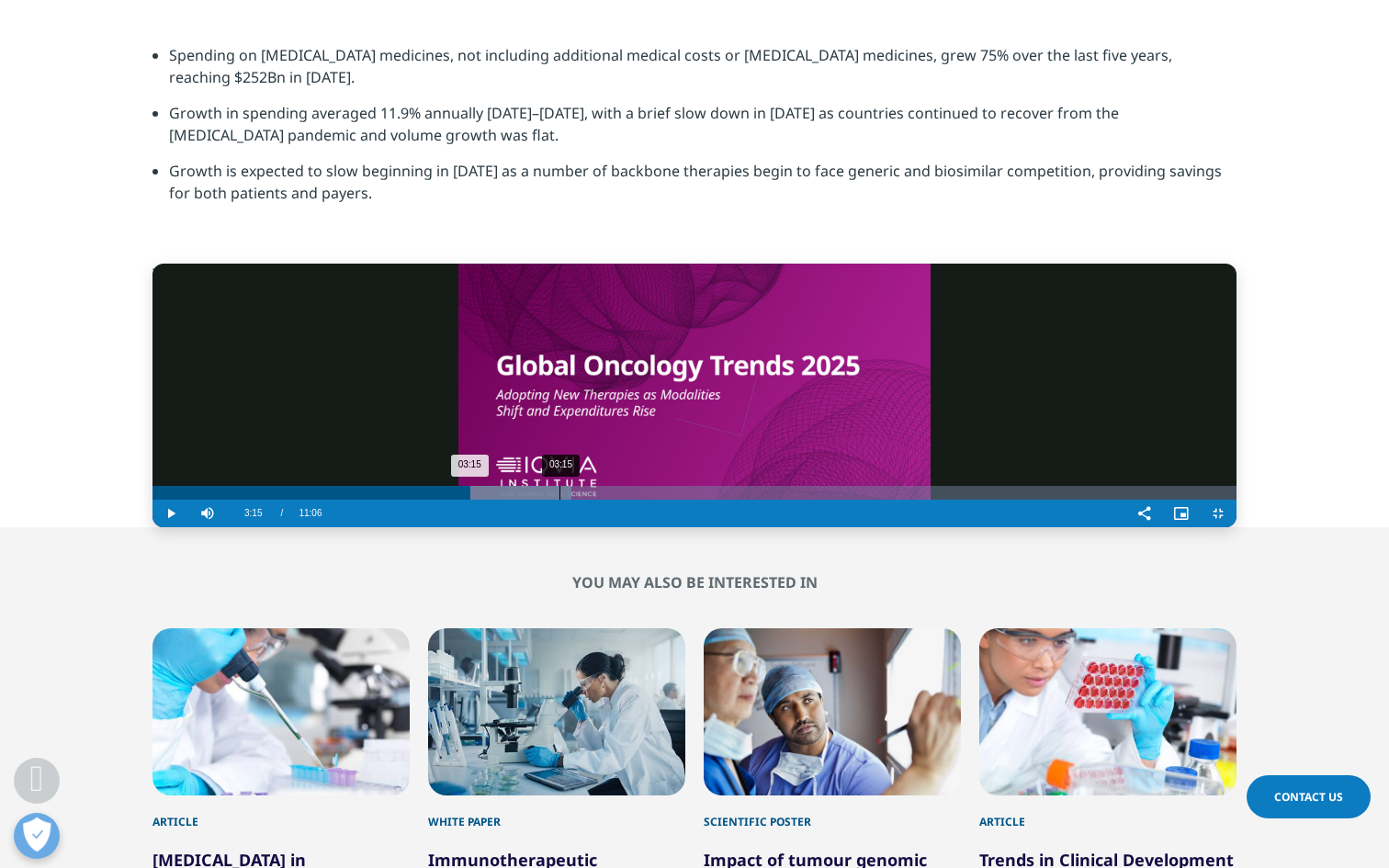 click on "03:15" at bounding box center [559, 492] 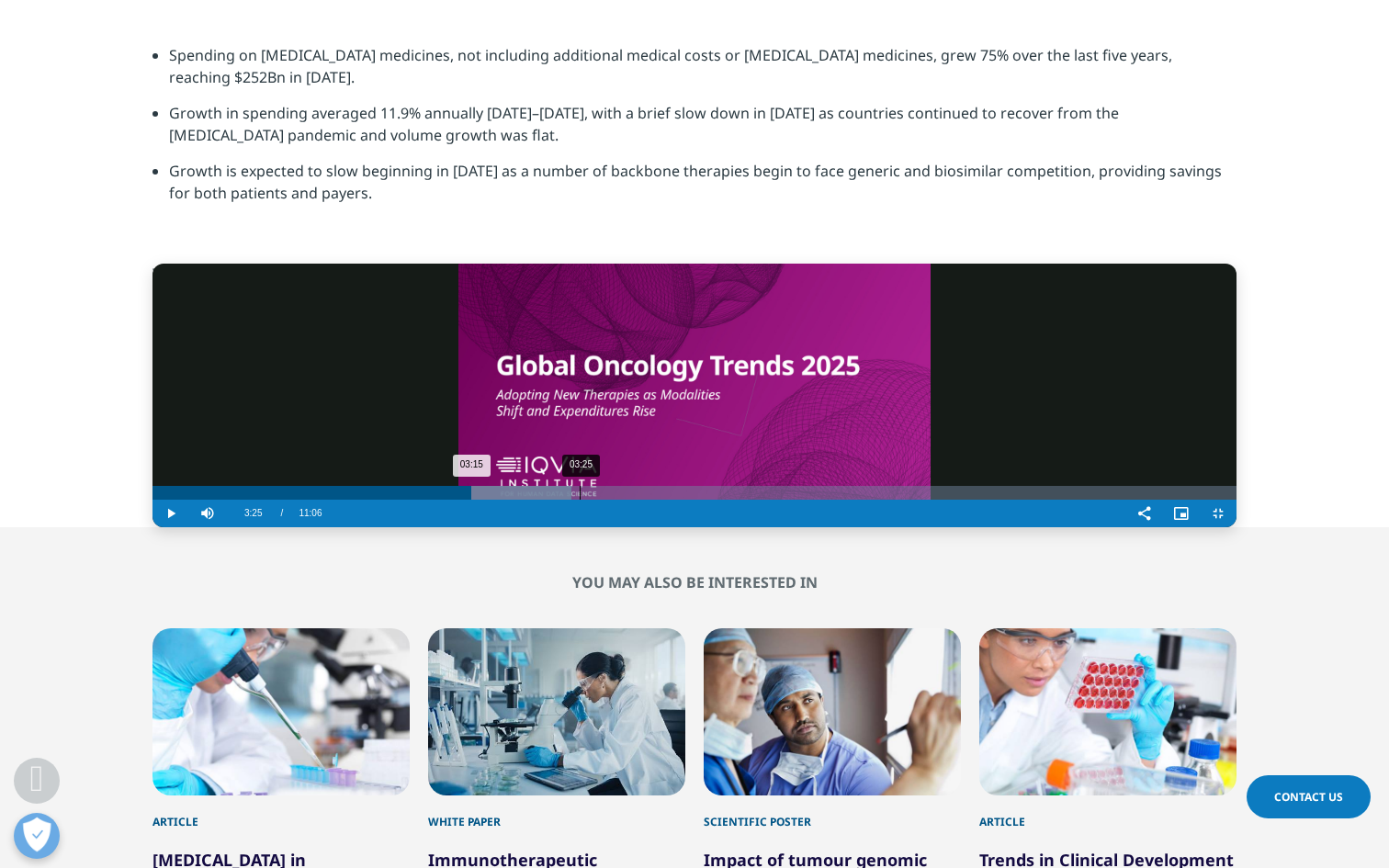 click on "03:25" at bounding box center [580, 492] 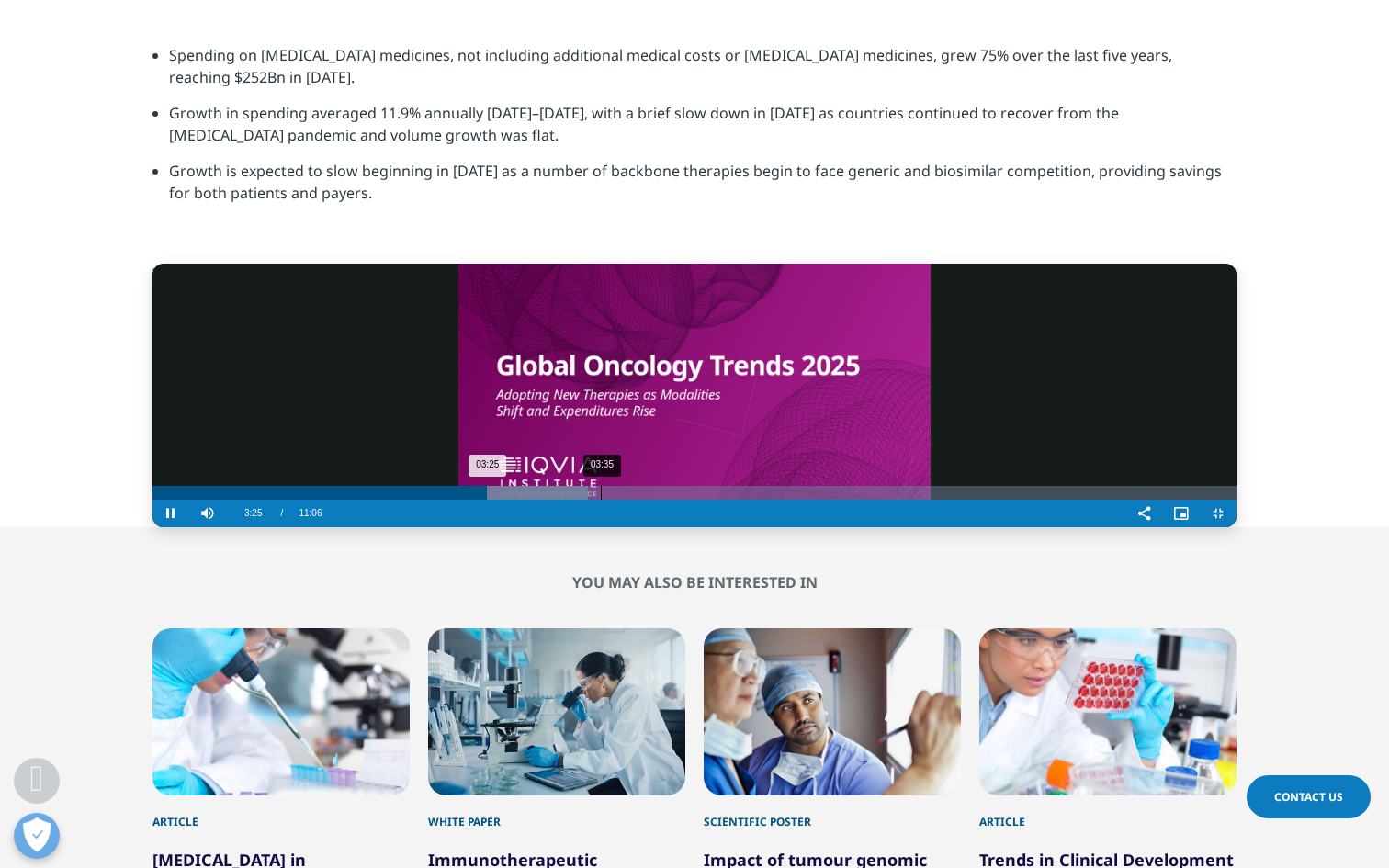 click on "03:35" at bounding box center [601, 492] 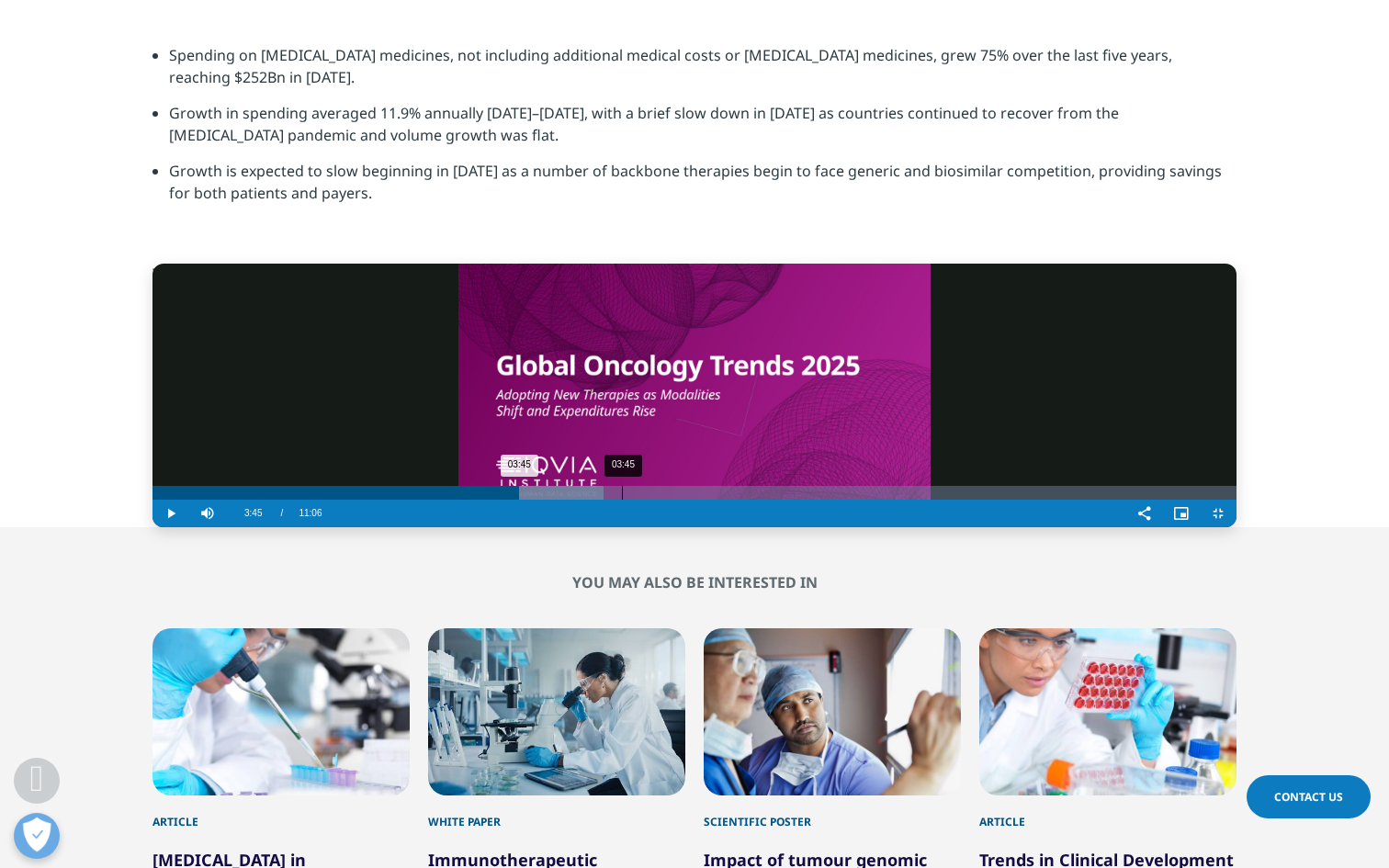 click on "03:45" at bounding box center [622, 492] 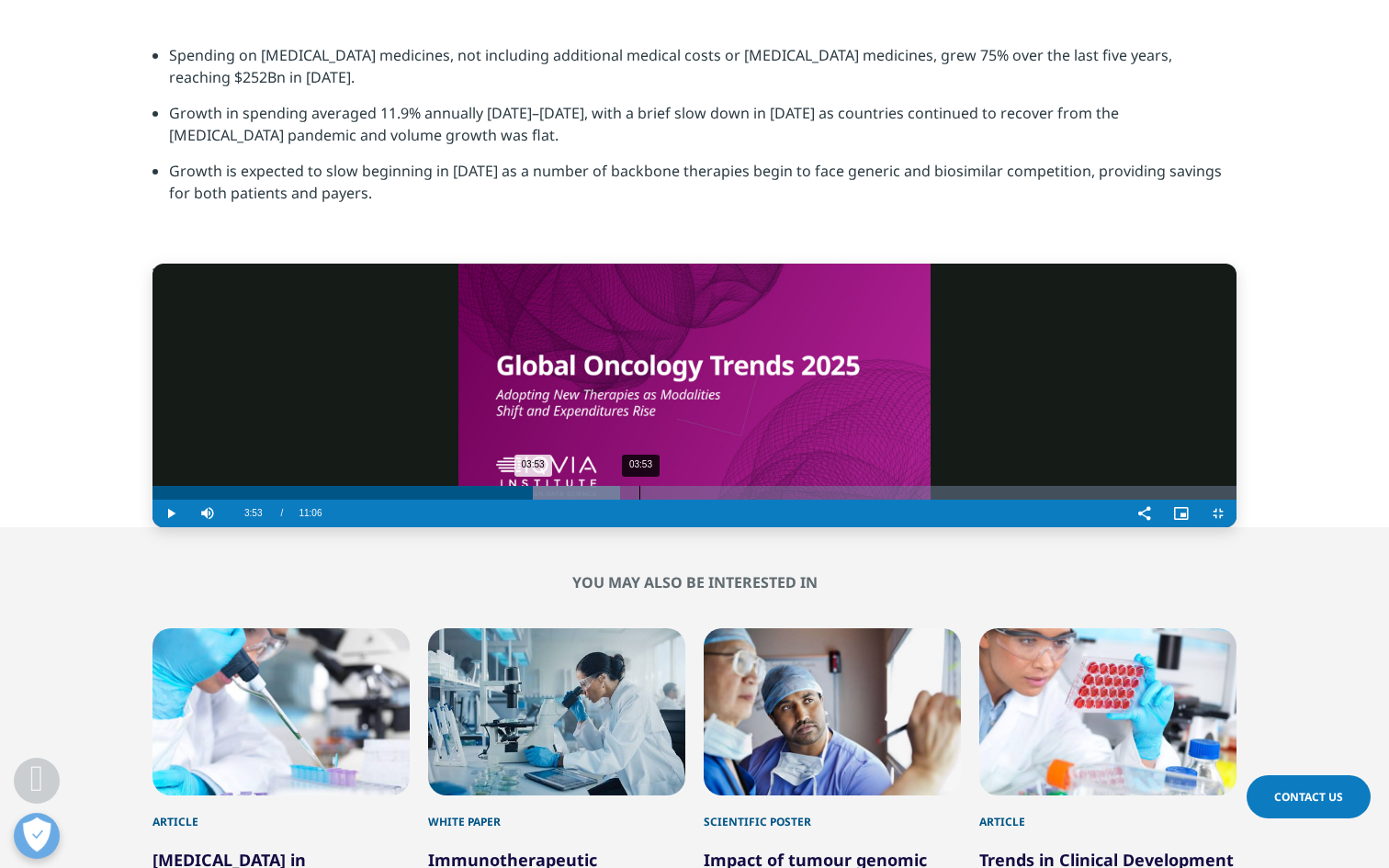 click on "03:53" at bounding box center (639, 492) 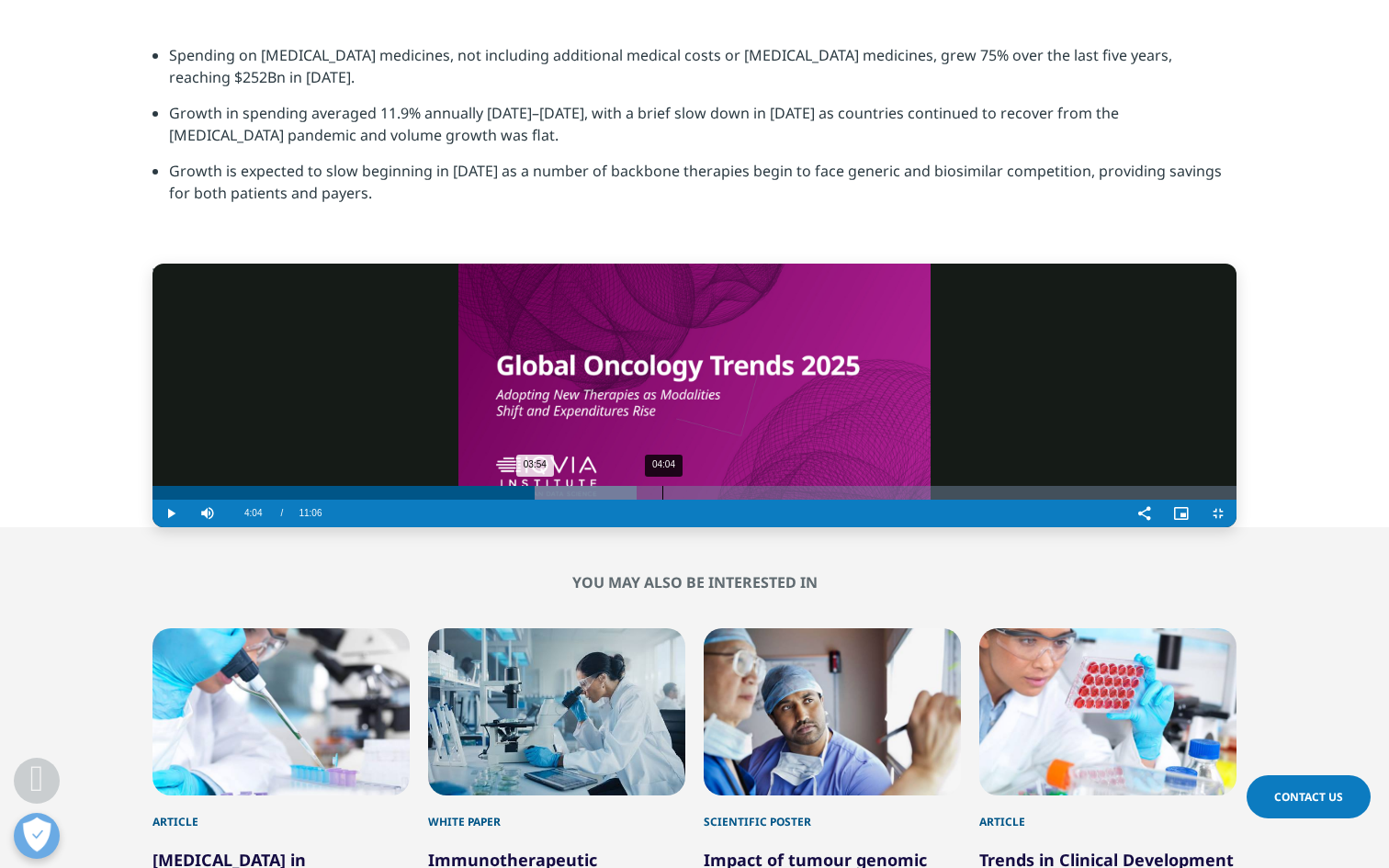 click on "04:04" at bounding box center (662, 492) 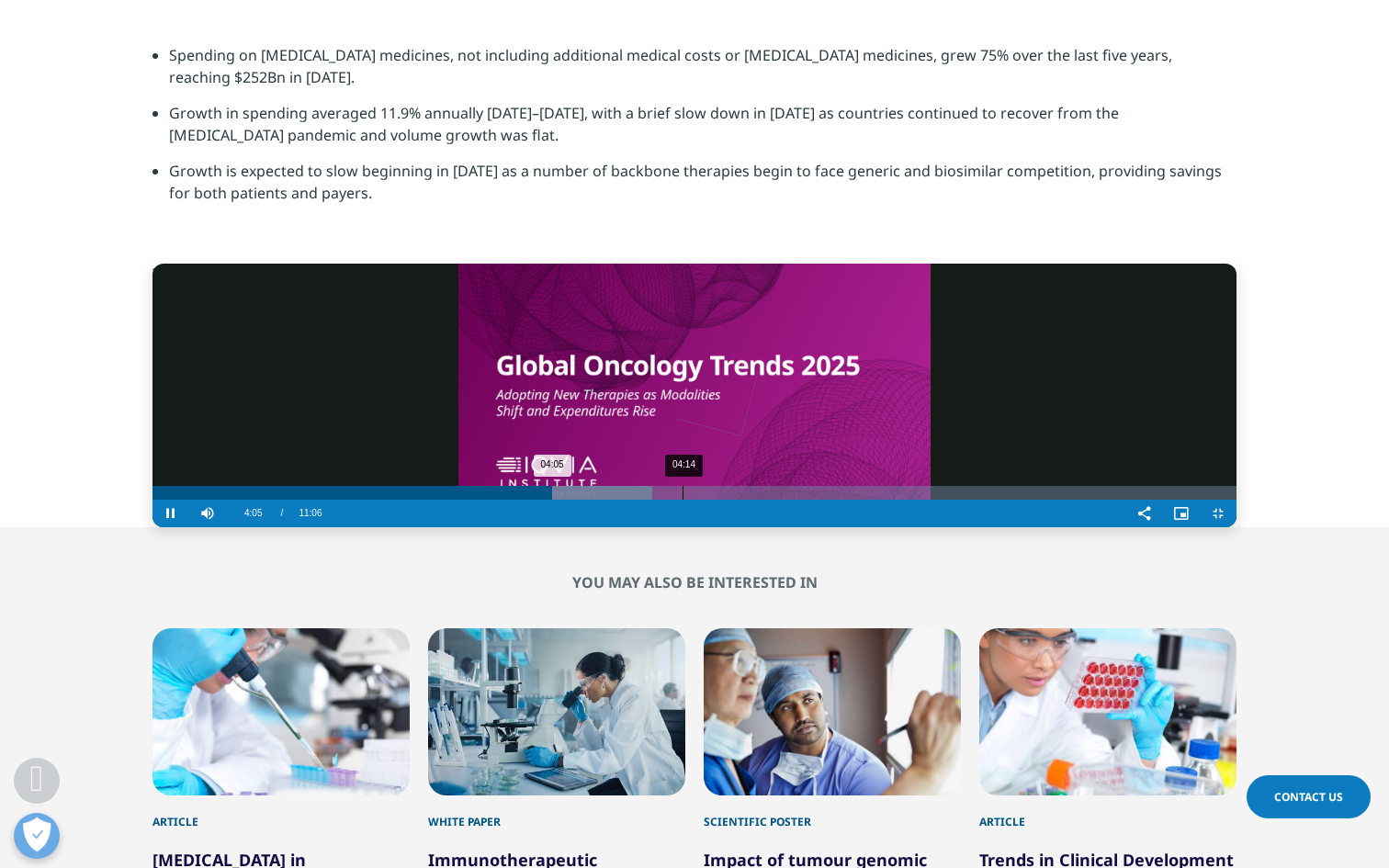 click on "04:14" at bounding box center [683, 492] 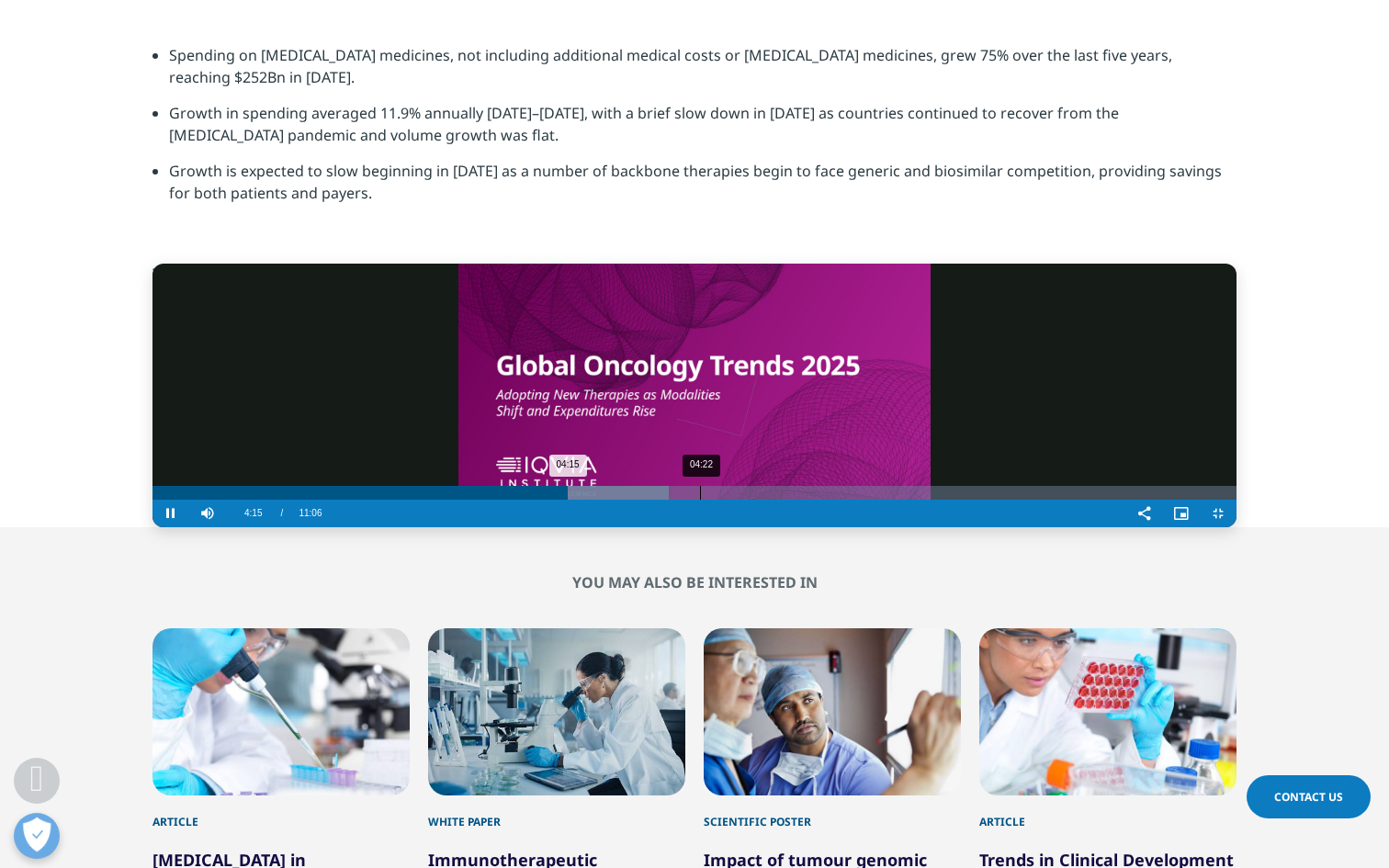 click on "04:22" at bounding box center [700, 492] 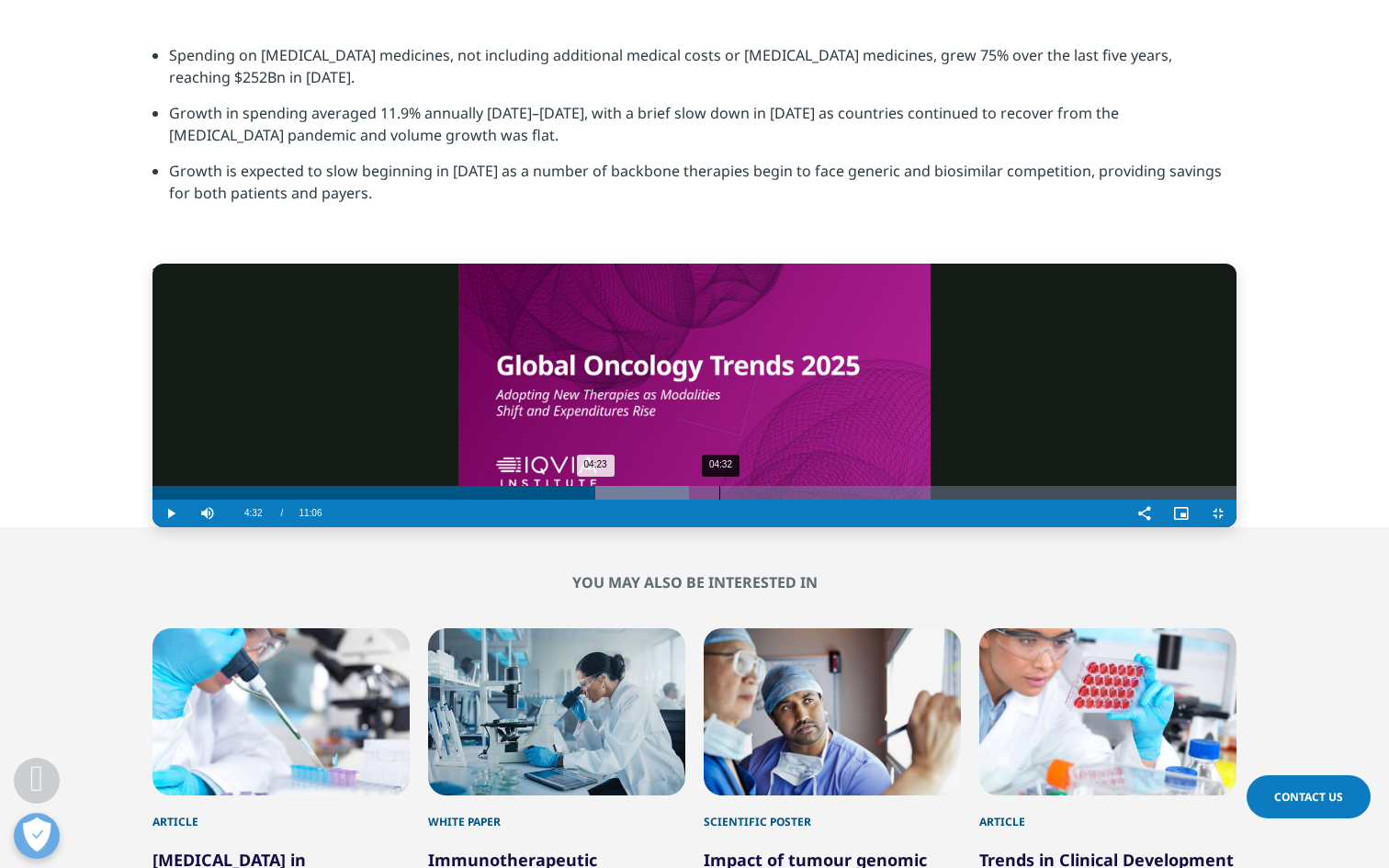 click on "04:32" at bounding box center [719, 492] 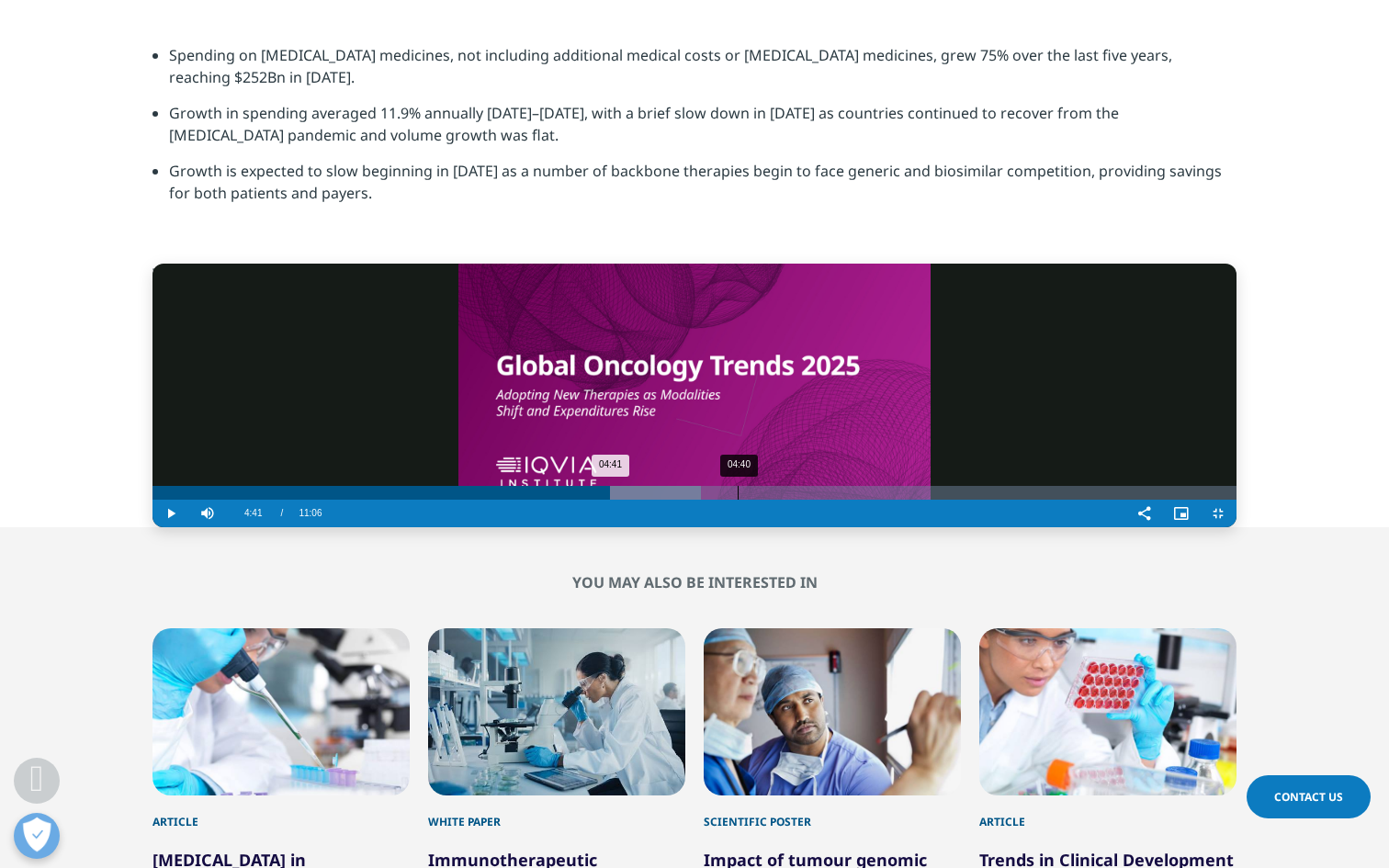 click on "04:40" at bounding box center (738, 492) 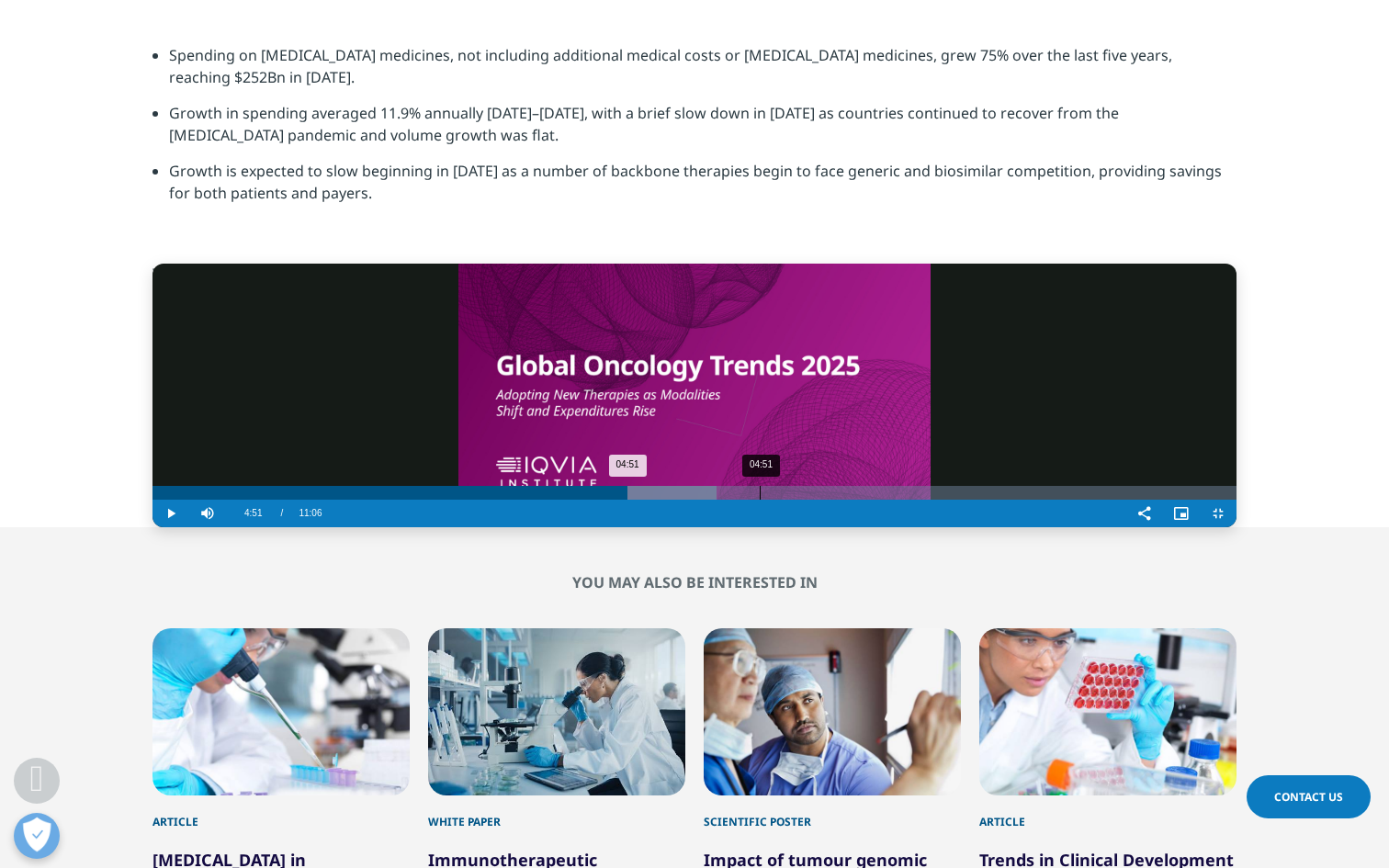 click on "04:51" at bounding box center [760, 492] 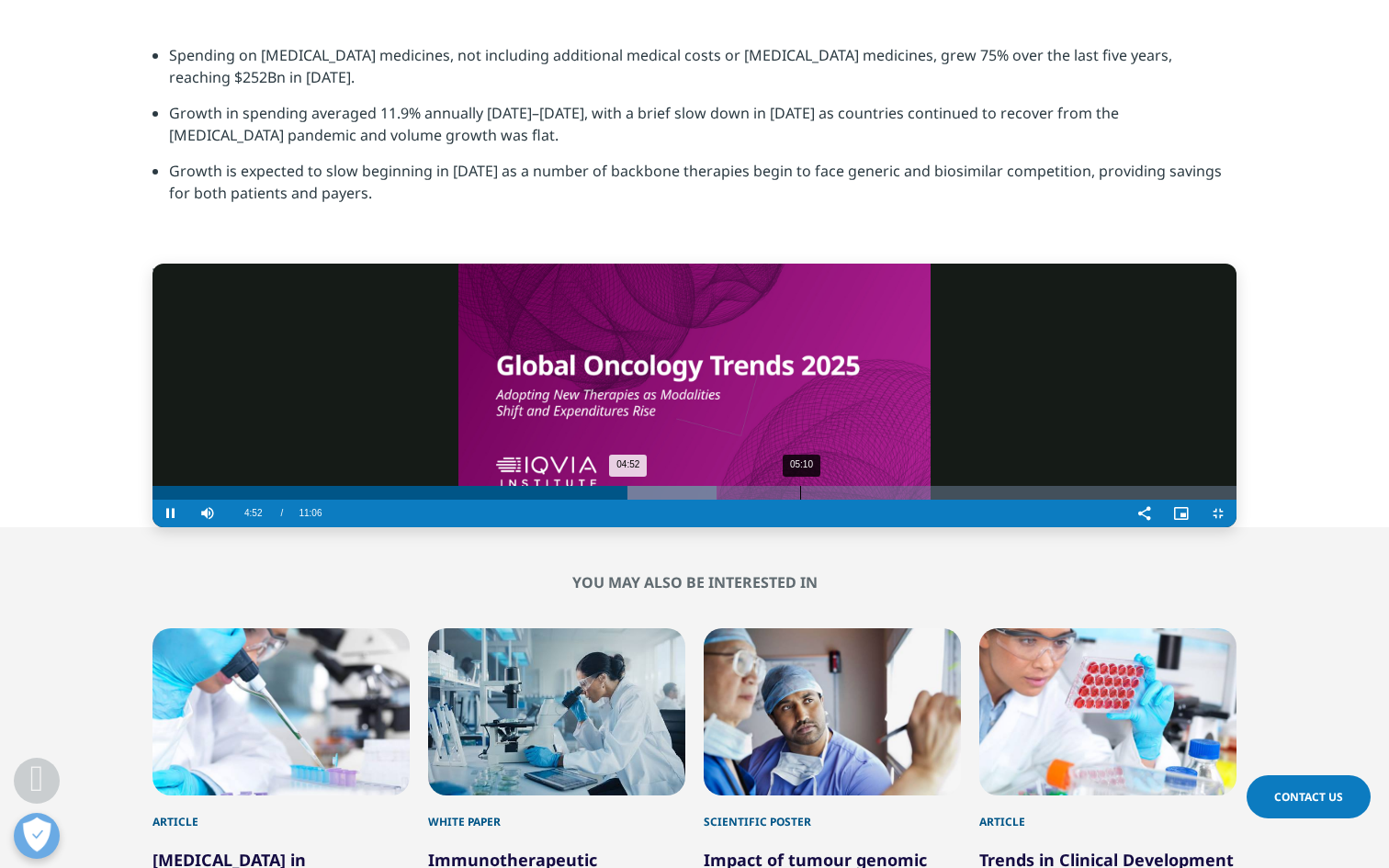 click on "05:10" at bounding box center (800, 492) 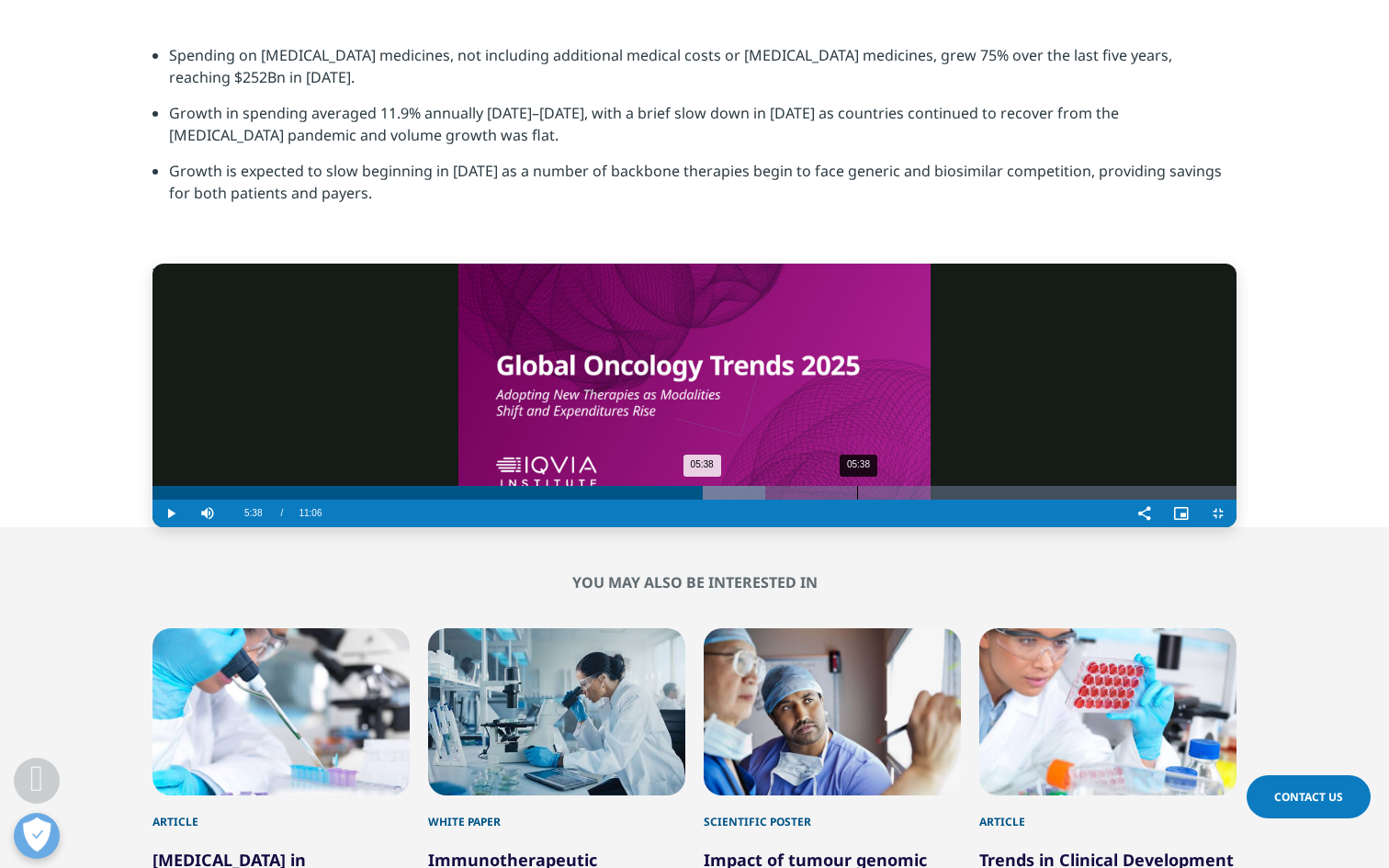 click on "05:38" at bounding box center (857, 492) 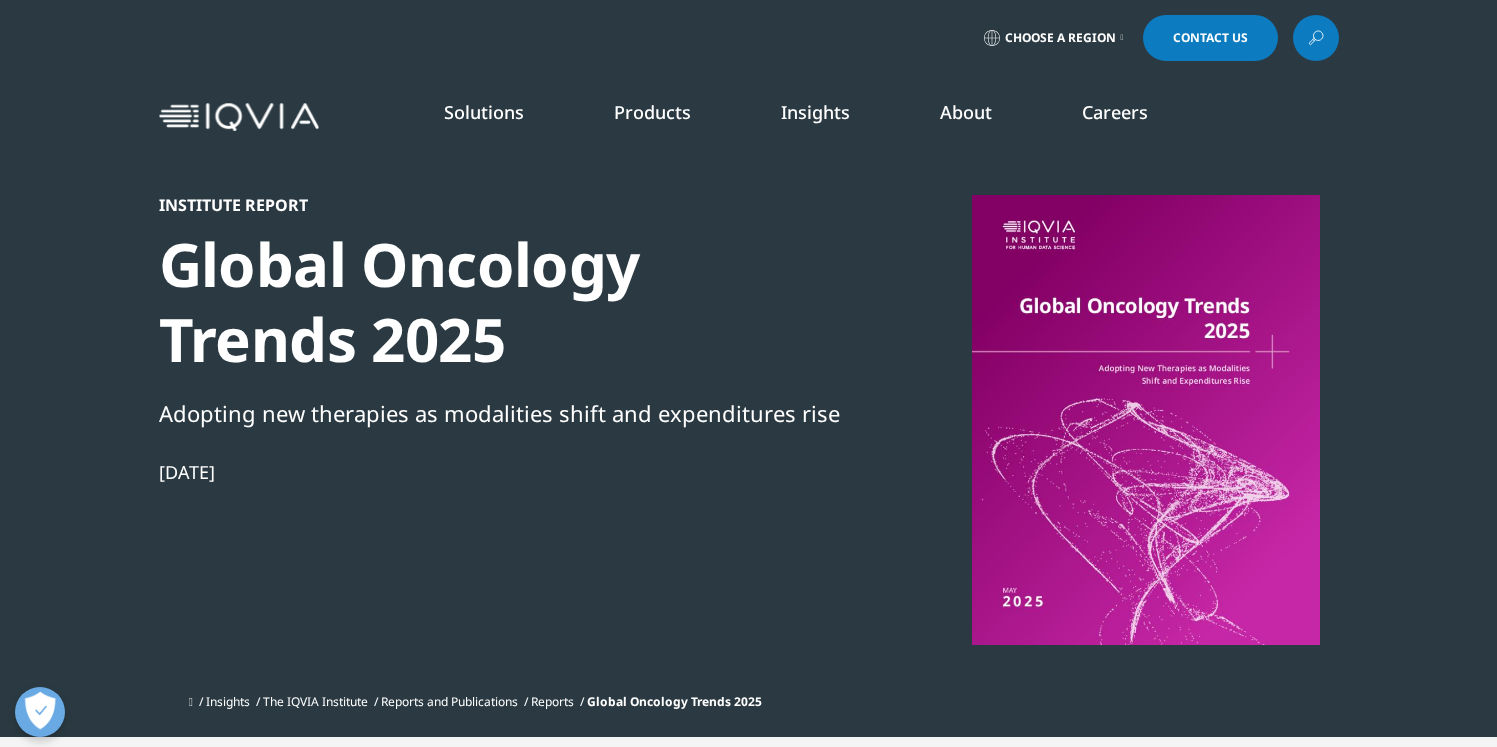 scroll, scrollTop: 0, scrollLeft: 0, axis: both 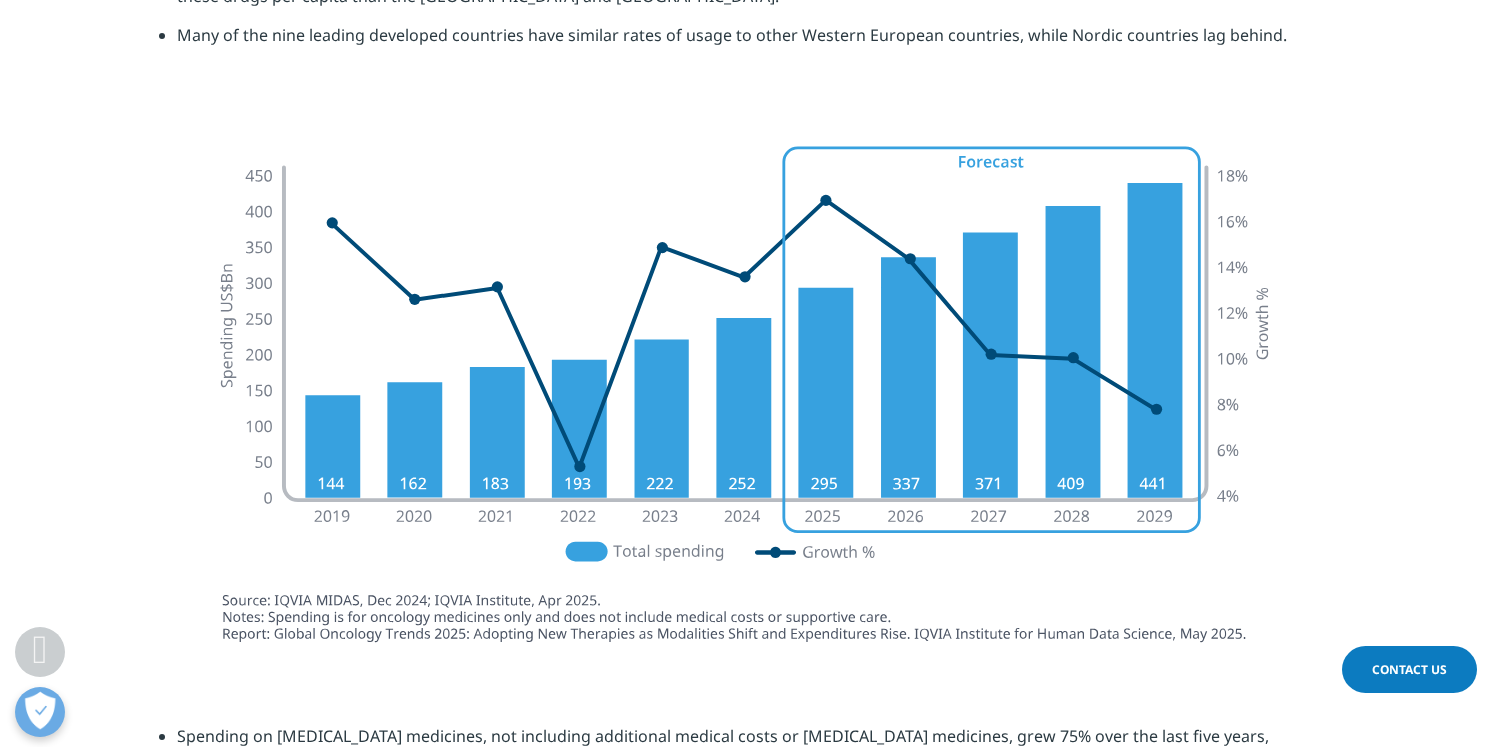click at bounding box center (749, 391) 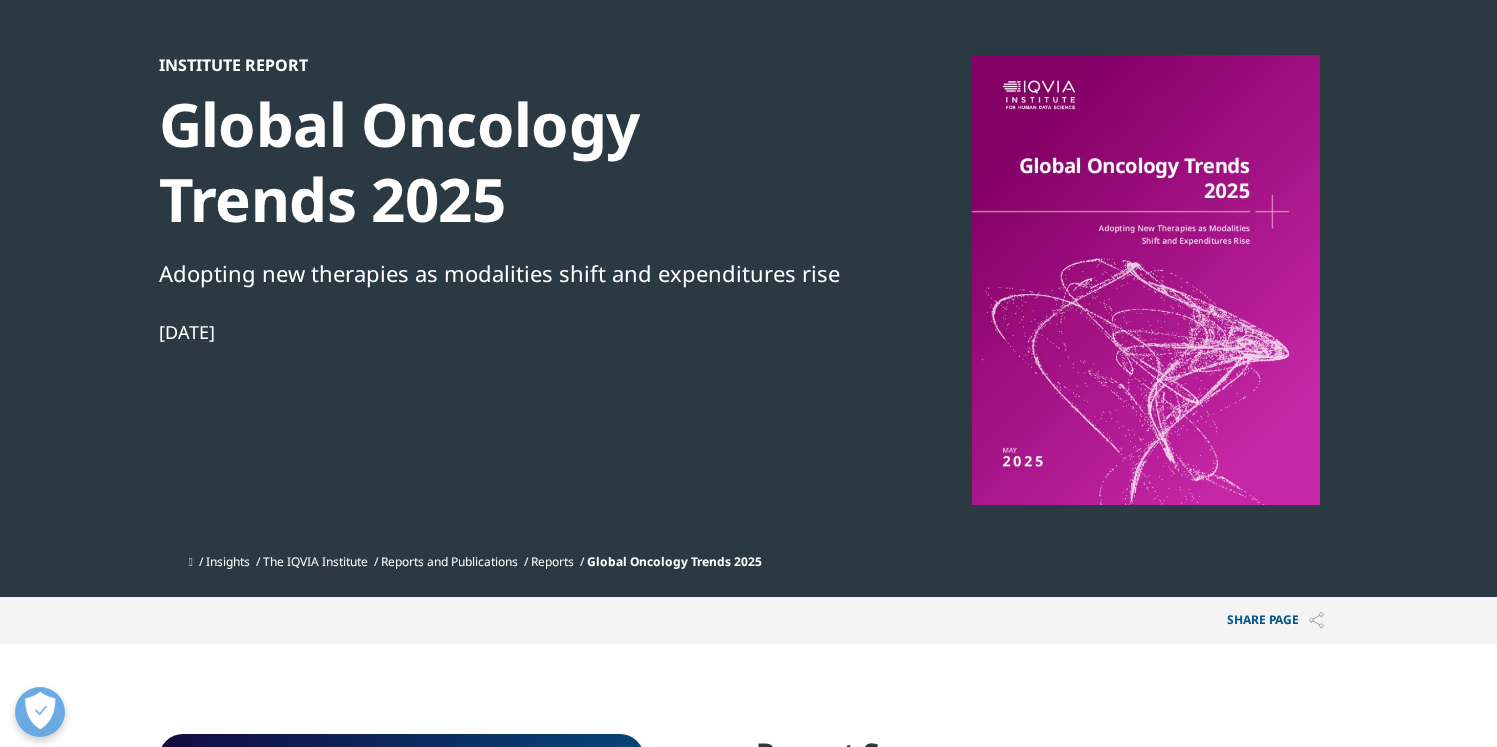 scroll, scrollTop: 0, scrollLeft: 0, axis: both 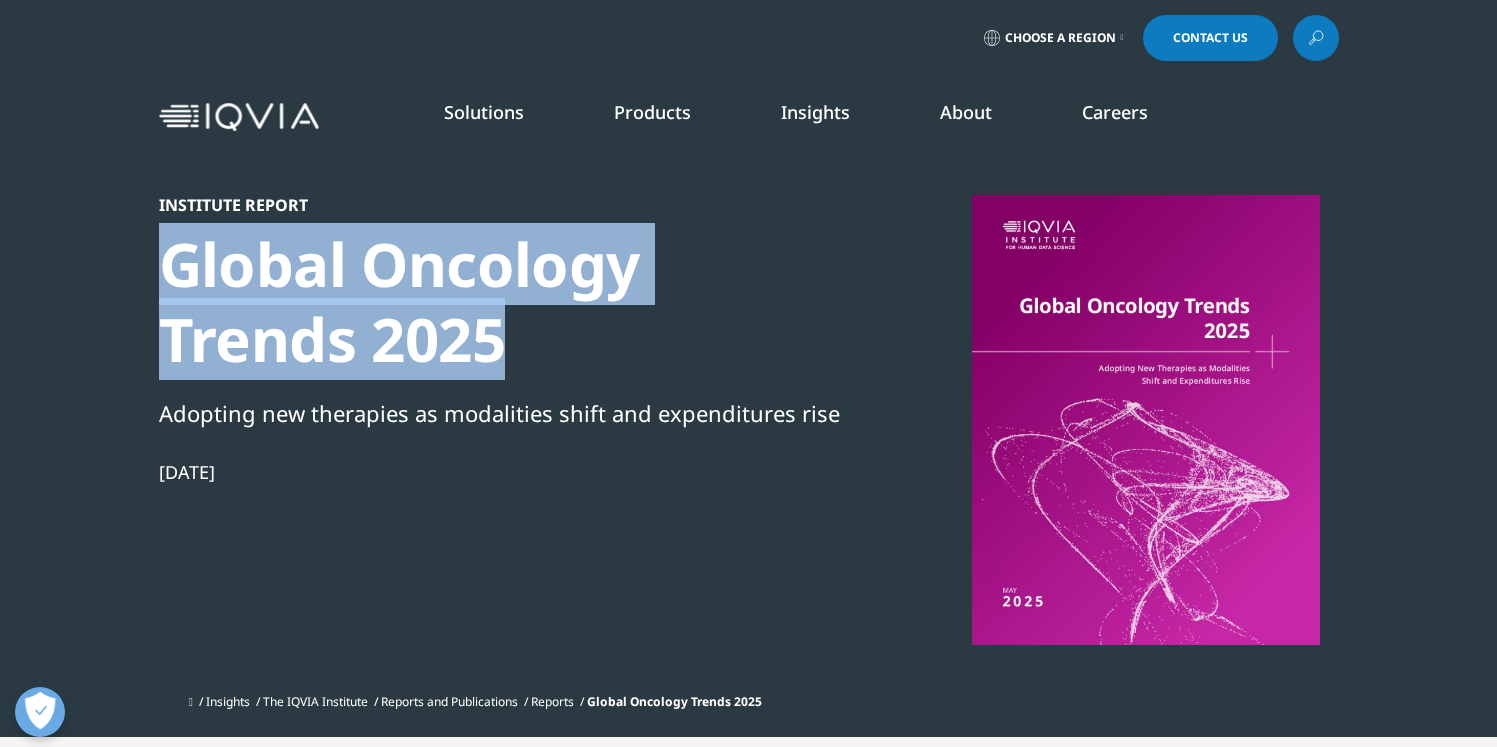 drag, startPoint x: 164, startPoint y: 256, endPoint x: 531, endPoint y: 316, distance: 371.87228 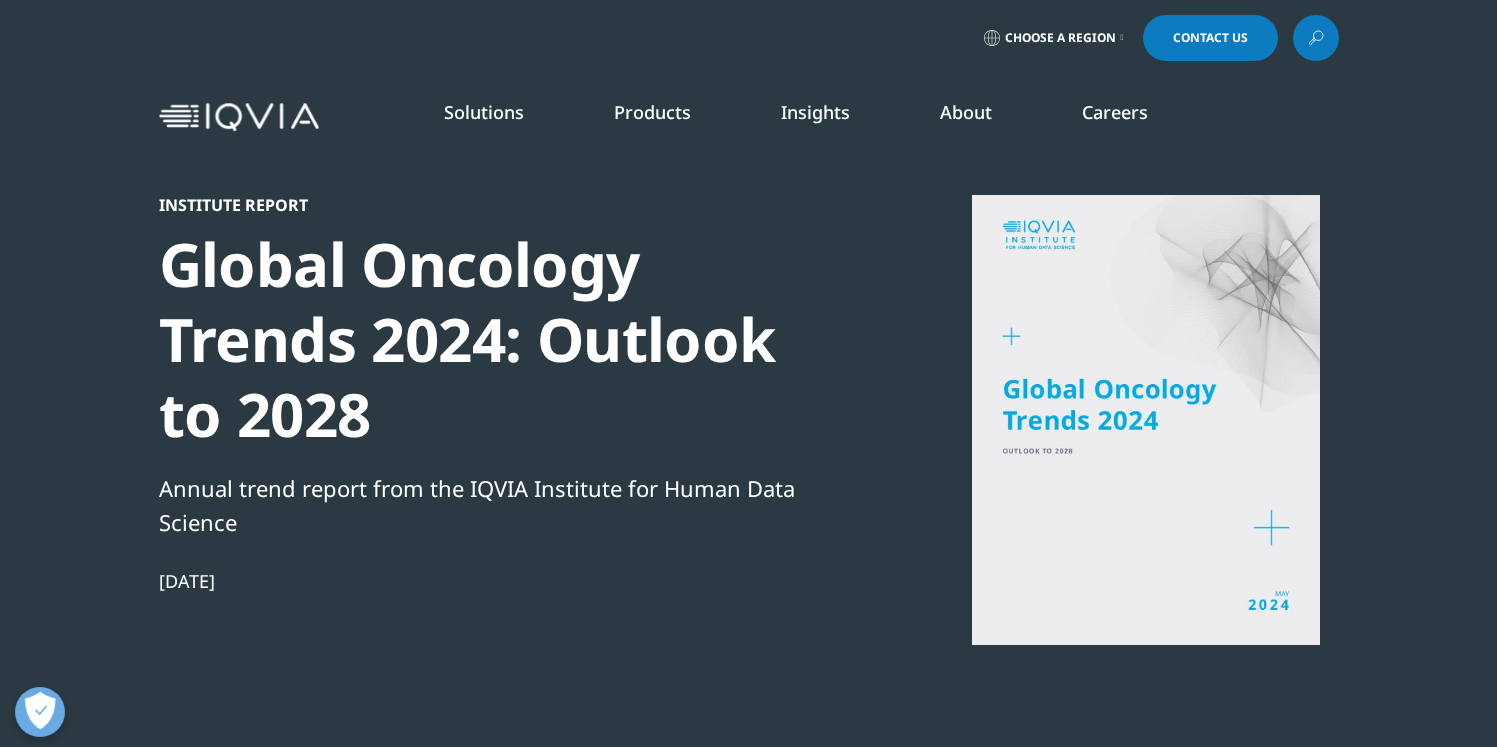scroll, scrollTop: 0, scrollLeft: 0, axis: both 